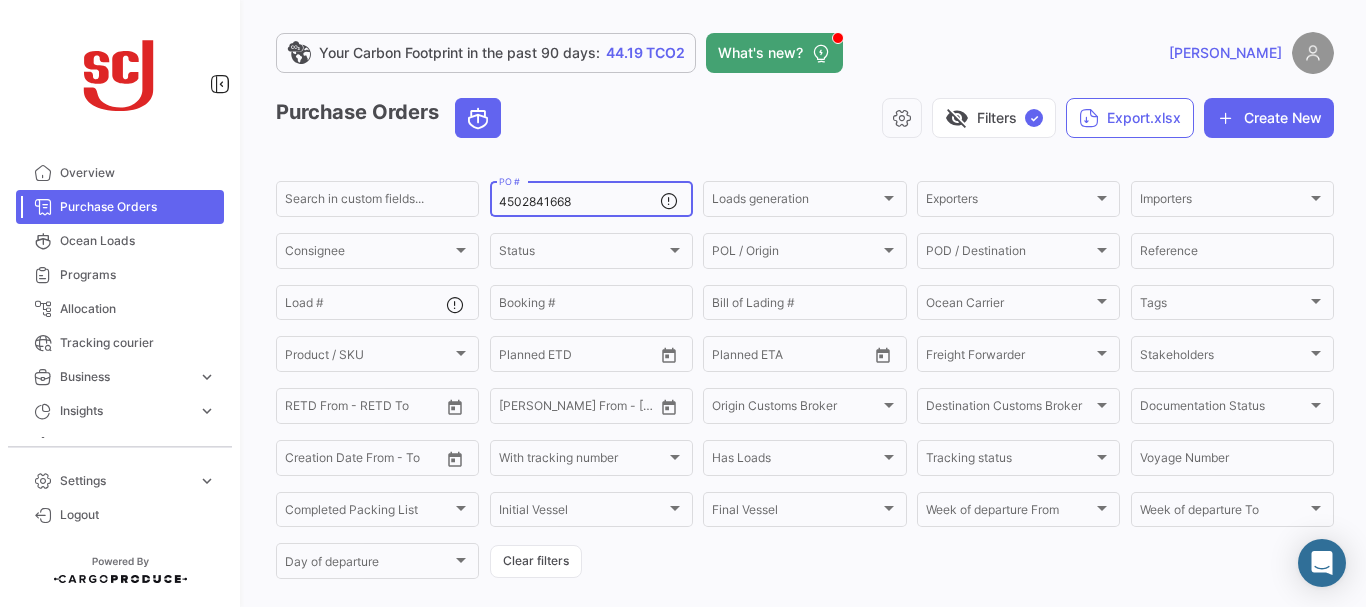 scroll, scrollTop: 0, scrollLeft: 0, axis: both 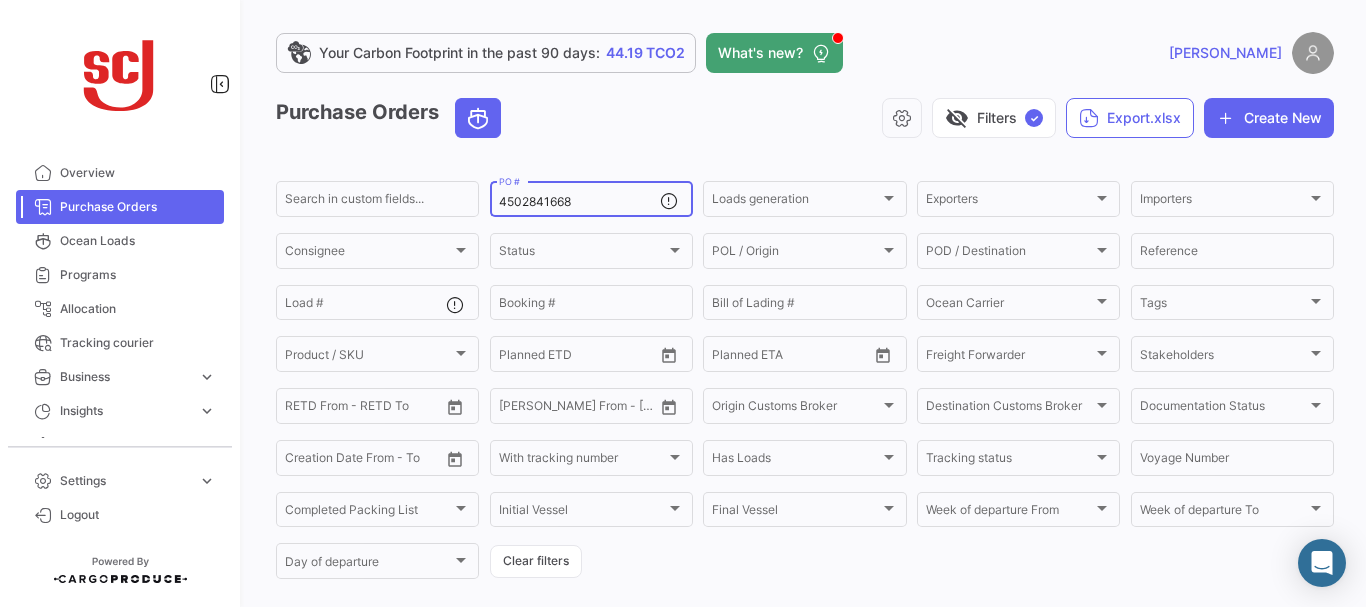 click on "4502841668" at bounding box center [579, 202] 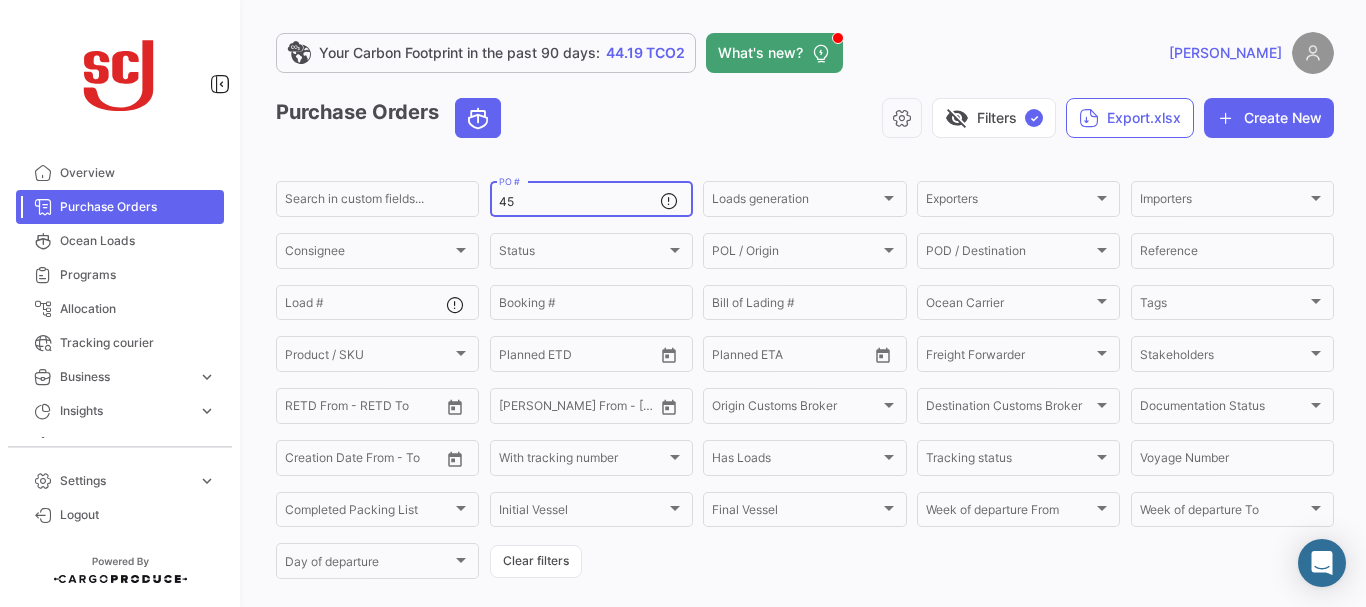 type on "4" 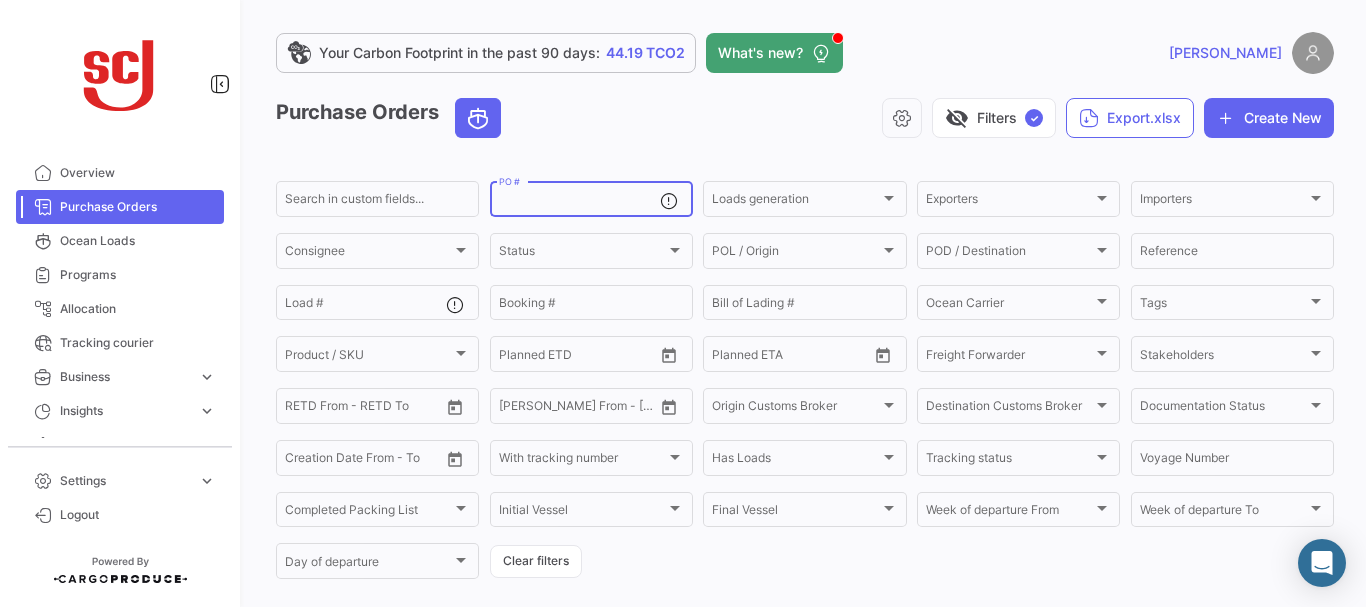 paste on "4302326628" 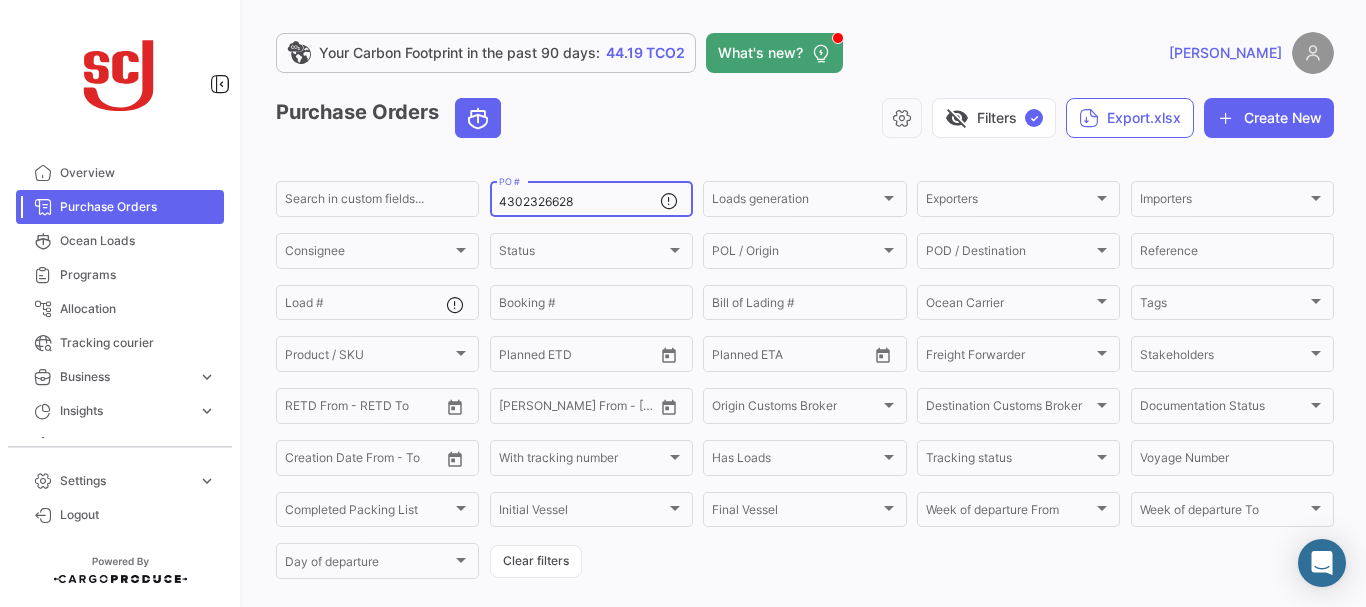 type on "4302326628" 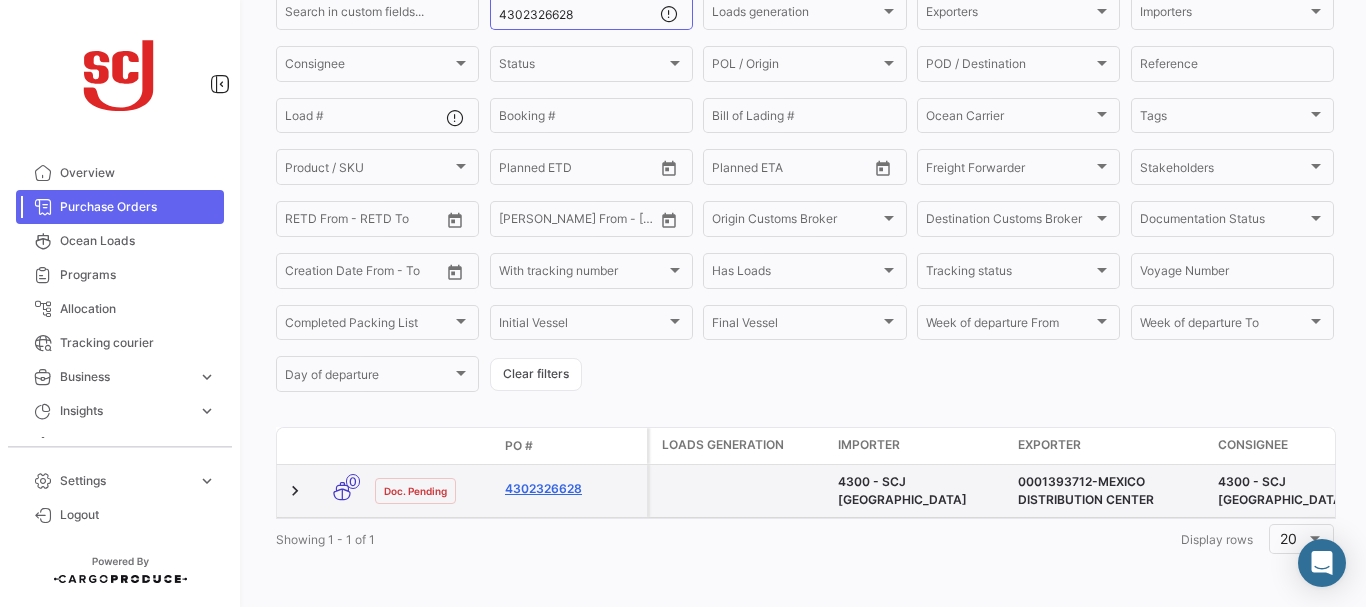 click on "4302326628" 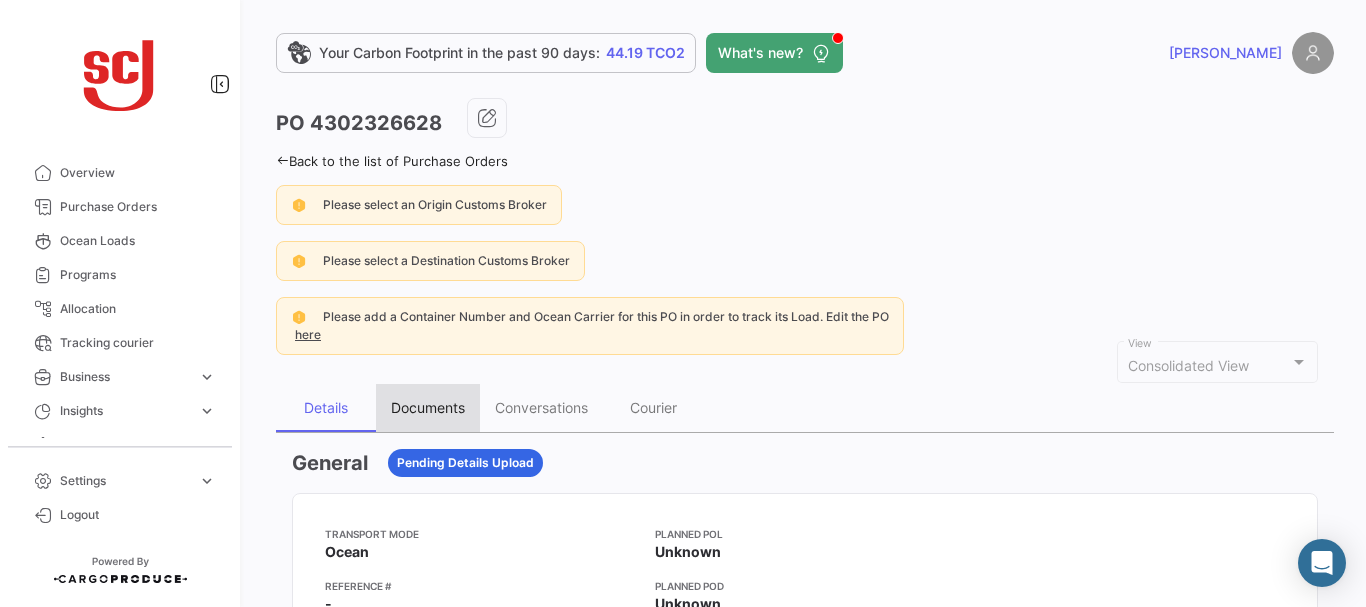 click on "Documents" at bounding box center [428, 407] 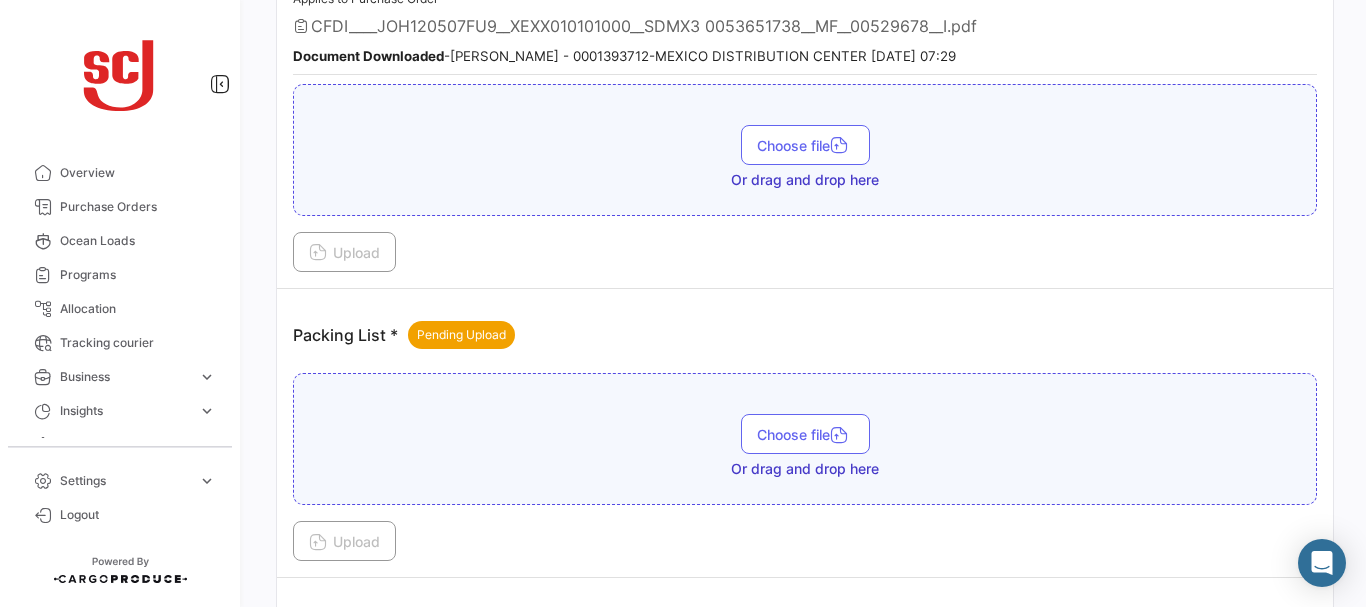 scroll, scrollTop: 1363, scrollLeft: 0, axis: vertical 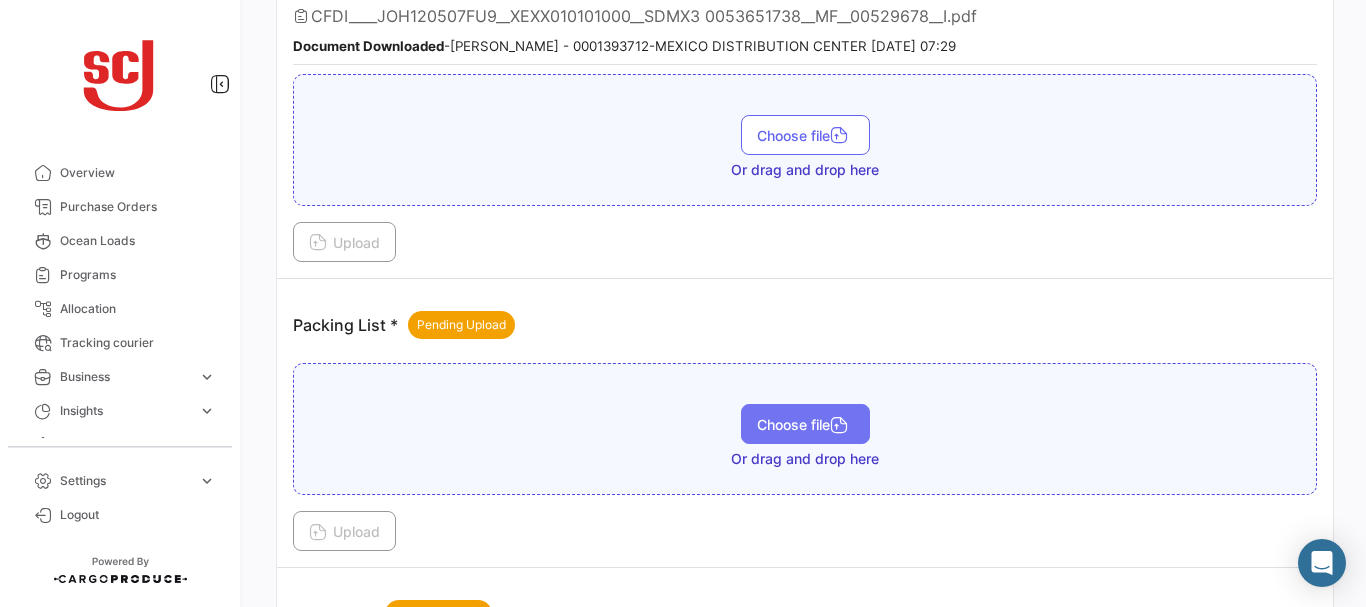 click on "Choose file" at bounding box center (805, 424) 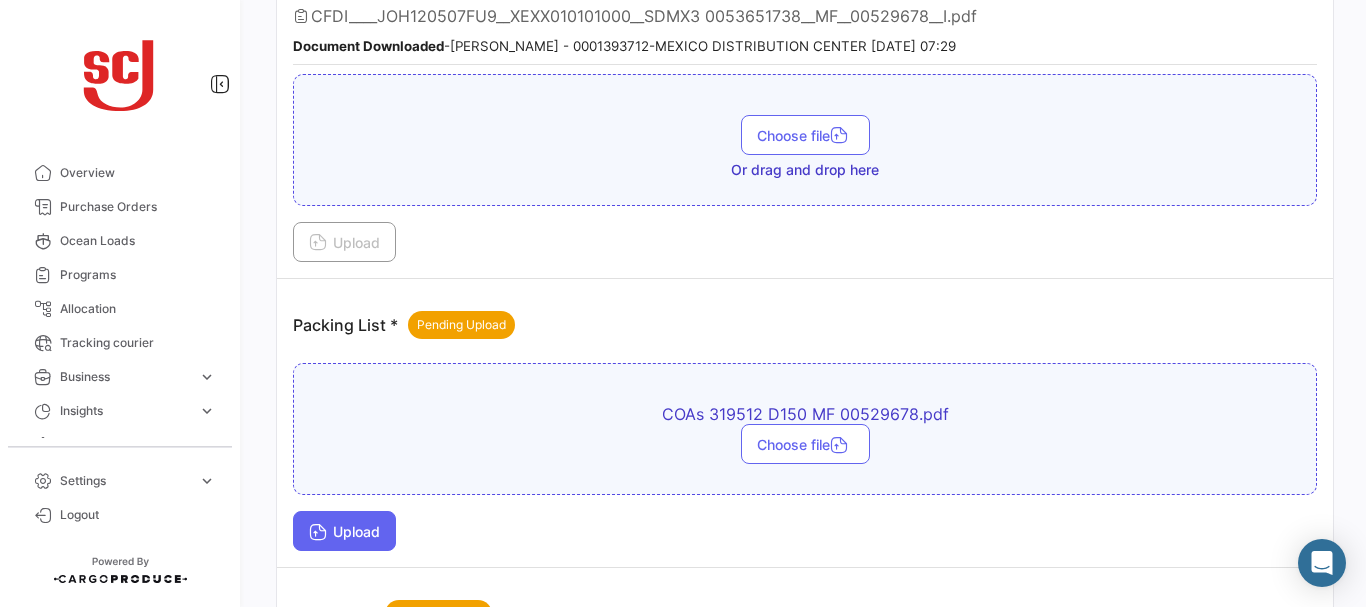 click on "Upload" at bounding box center (344, 531) 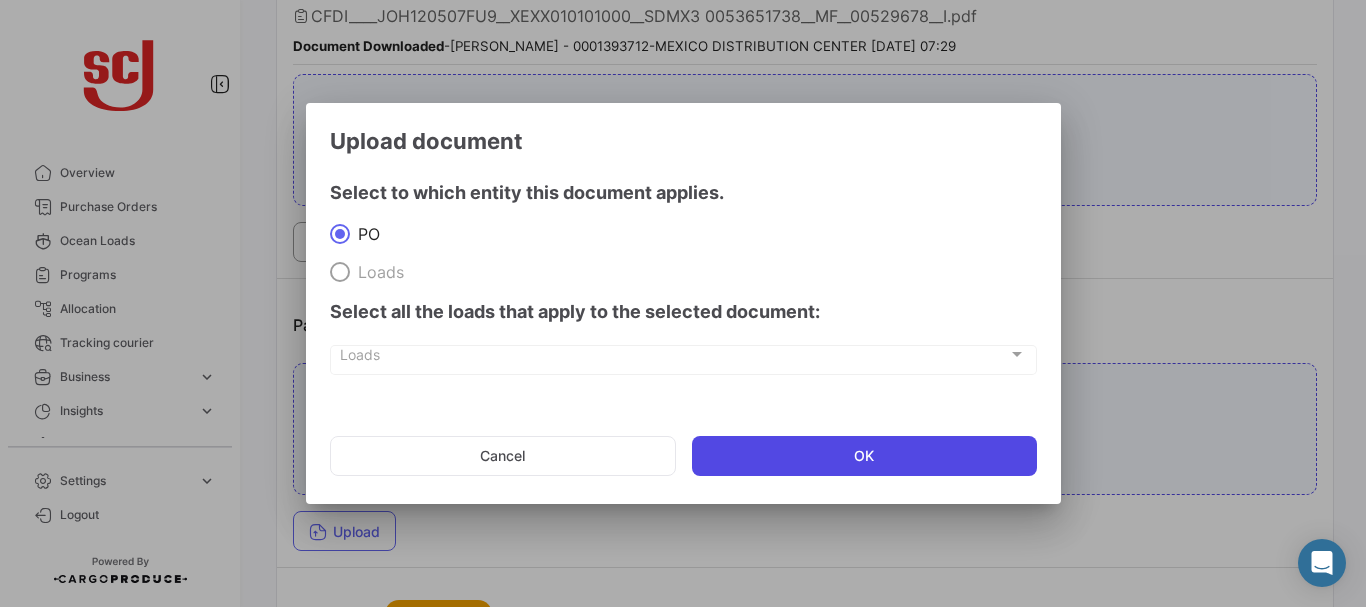 click on "OK" 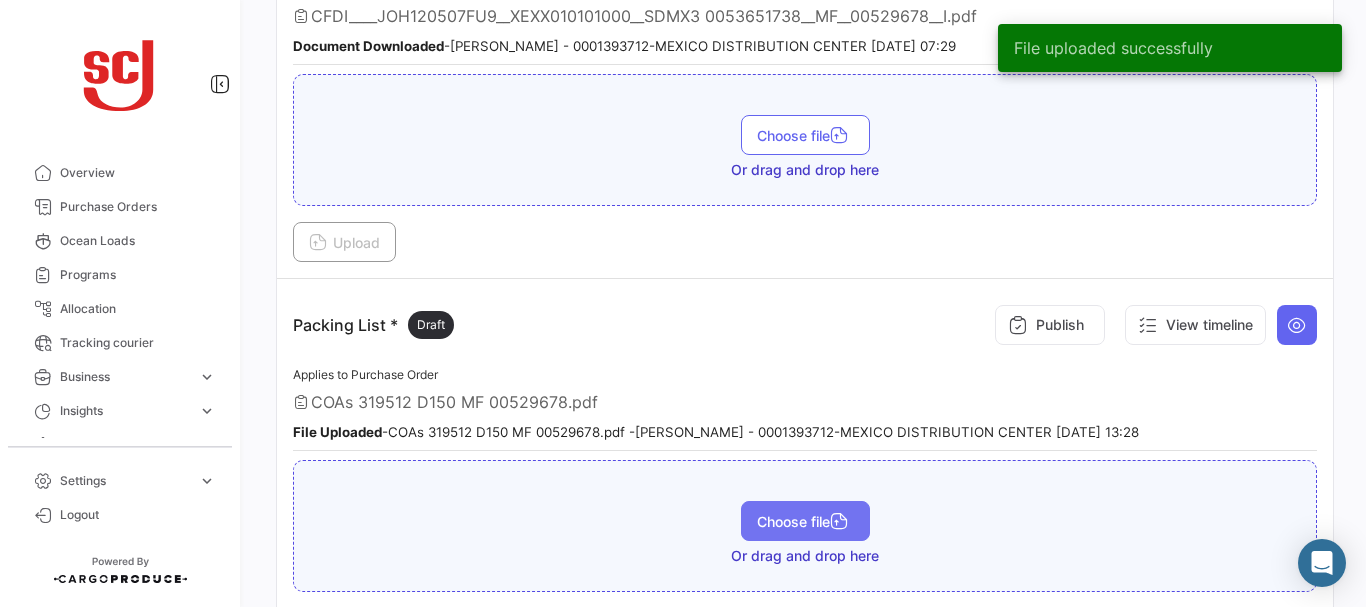 click on "Choose file" at bounding box center (805, 521) 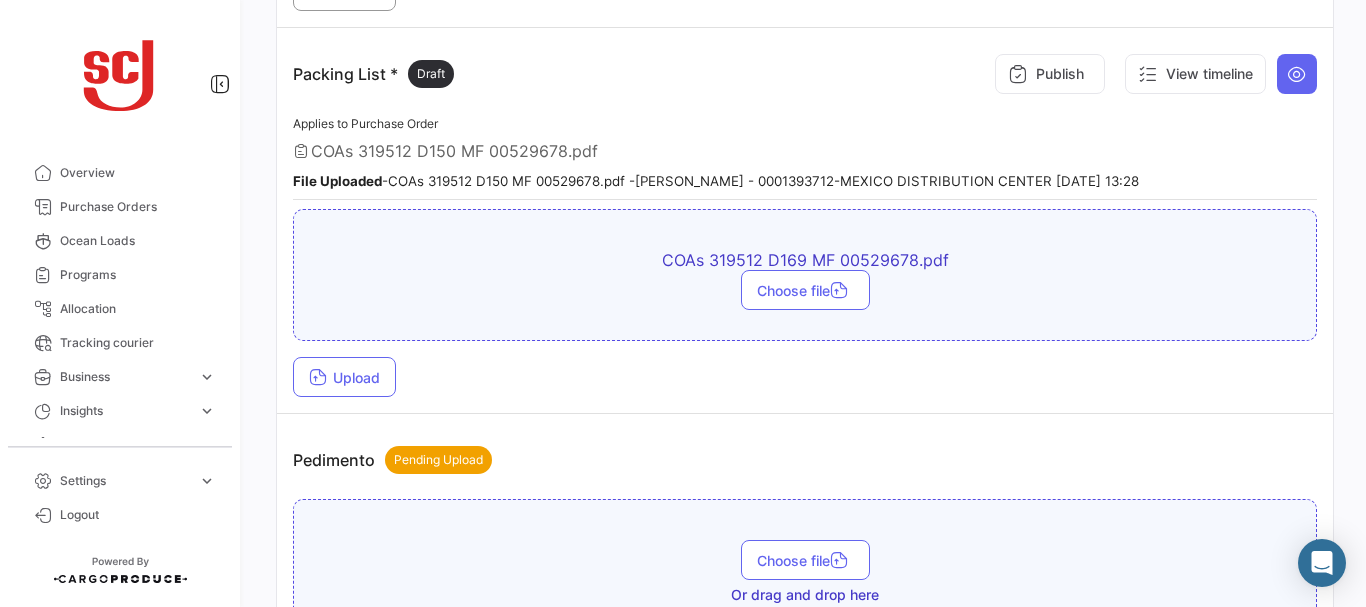 scroll, scrollTop: 1609, scrollLeft: 0, axis: vertical 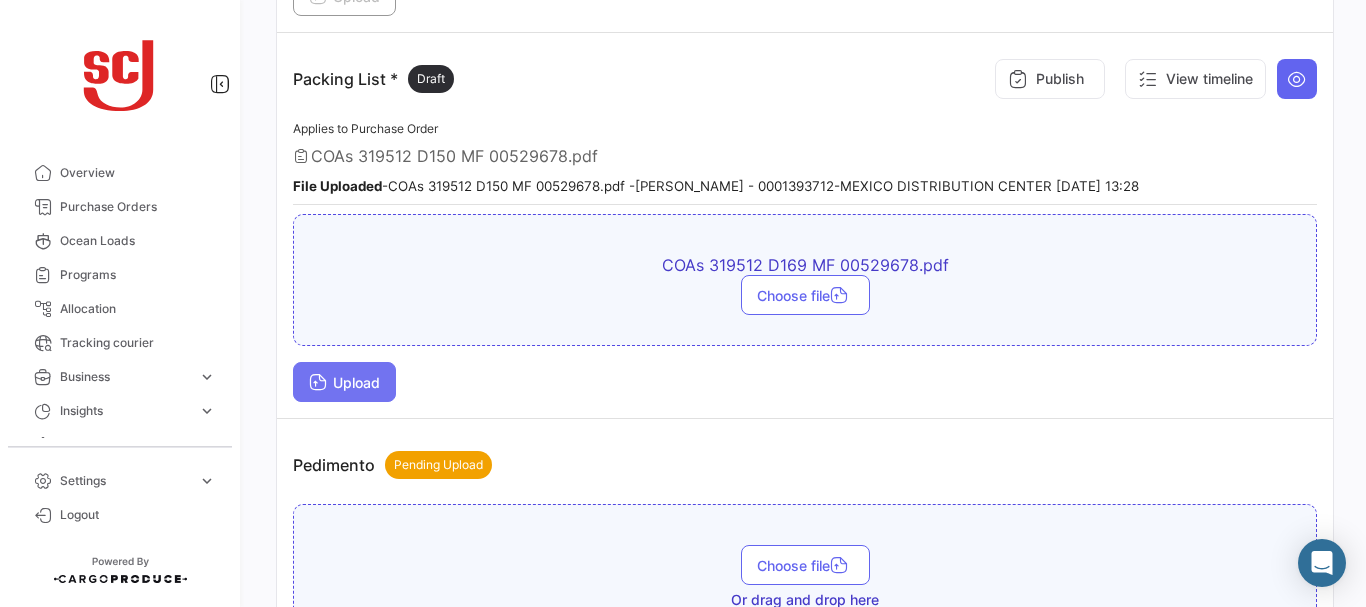 click on "Upload" at bounding box center (344, 382) 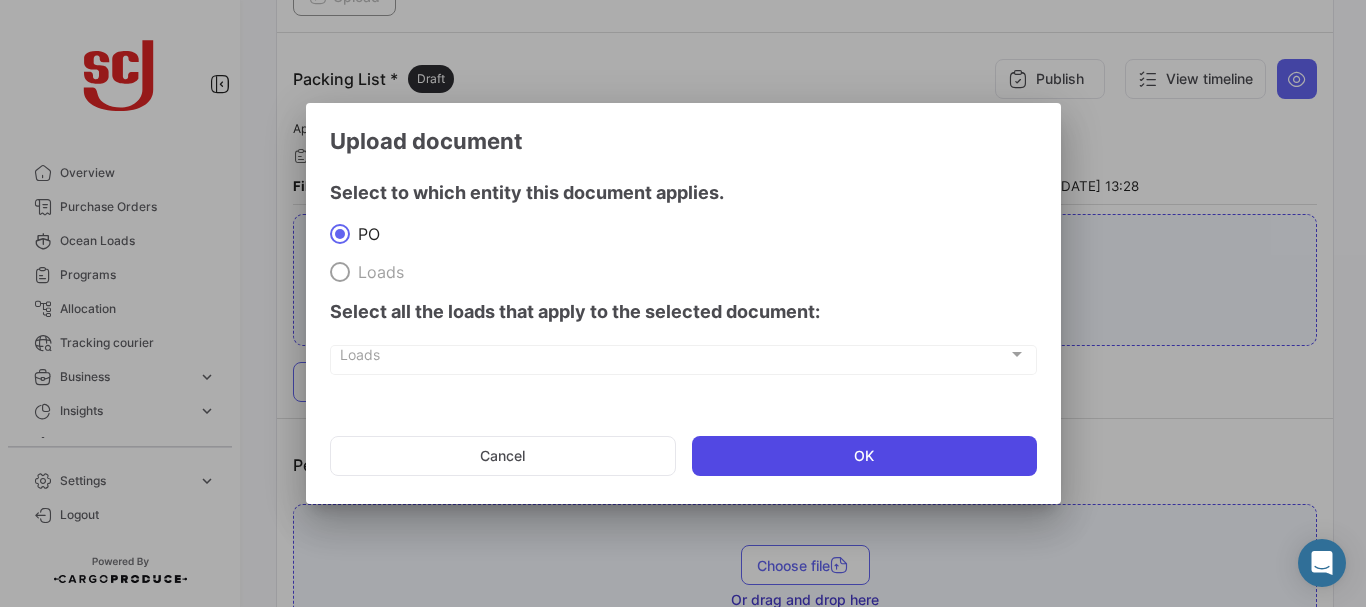 click on "OK" 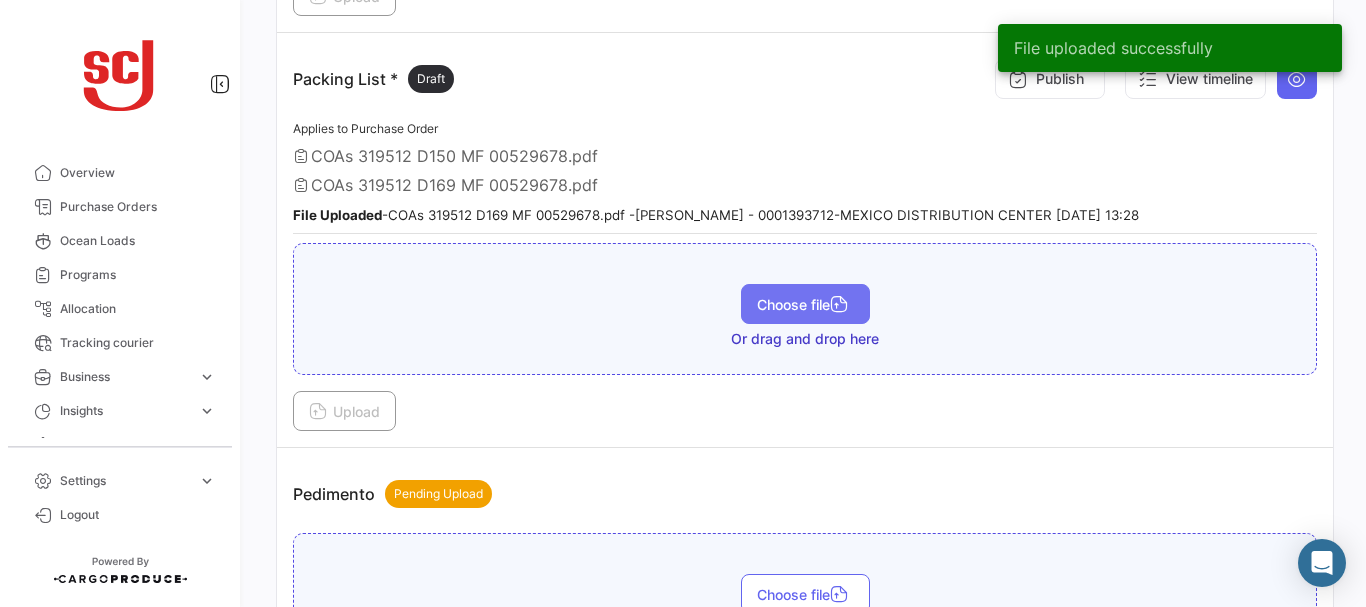 click on "Choose file" at bounding box center [805, 304] 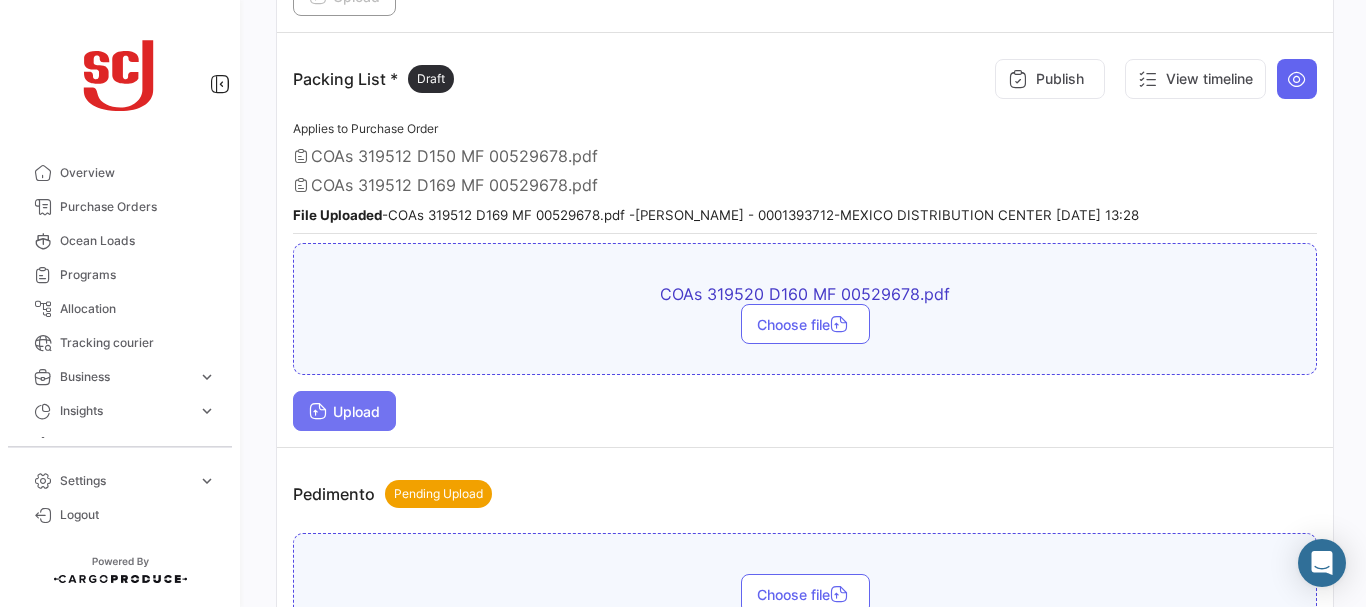 click on "Upload" at bounding box center [344, 411] 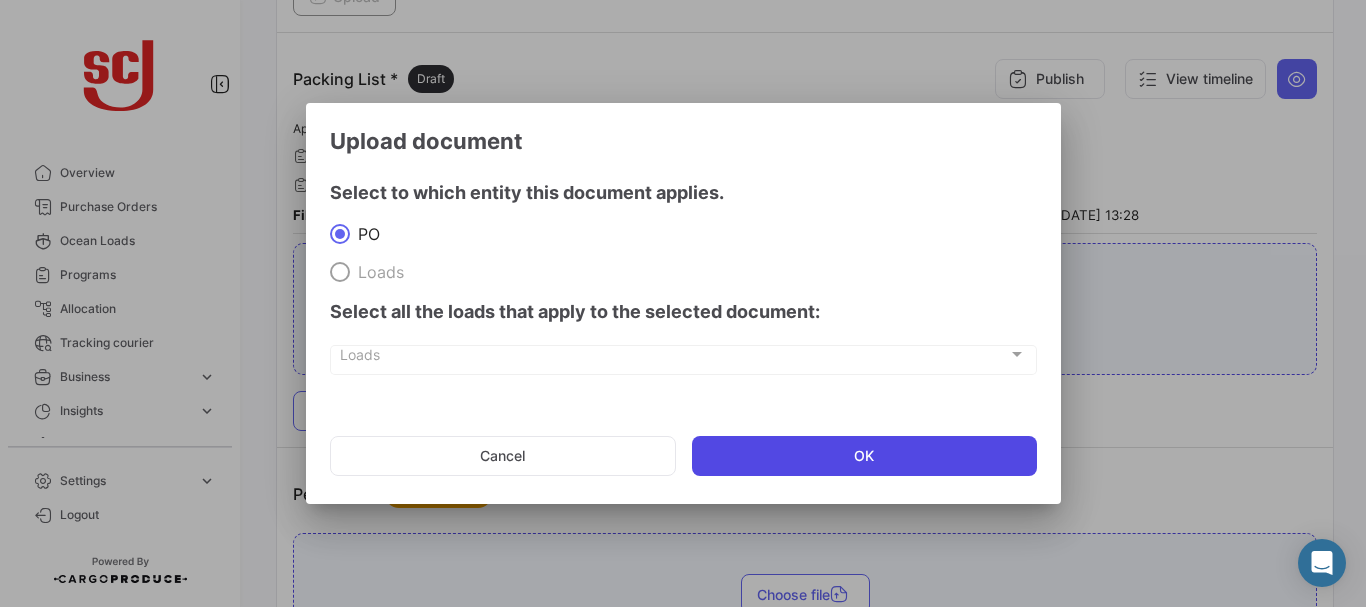 click on "OK" 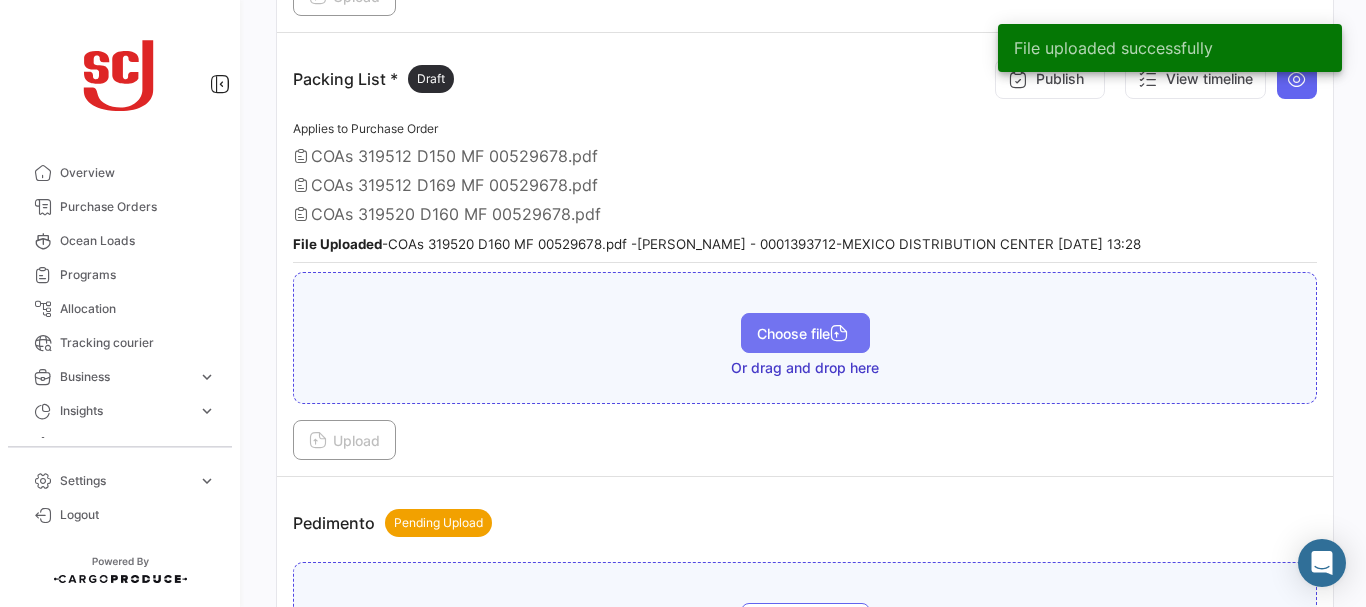 click on "Choose file" at bounding box center (805, 333) 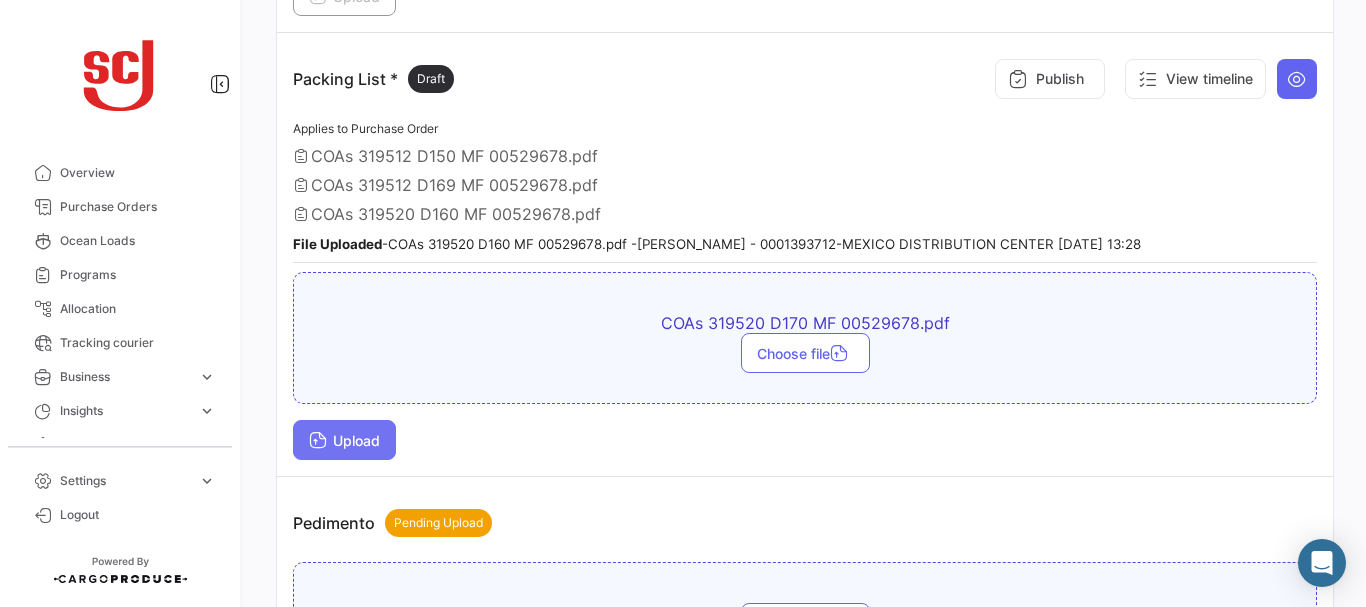 click on "Upload" at bounding box center (344, 440) 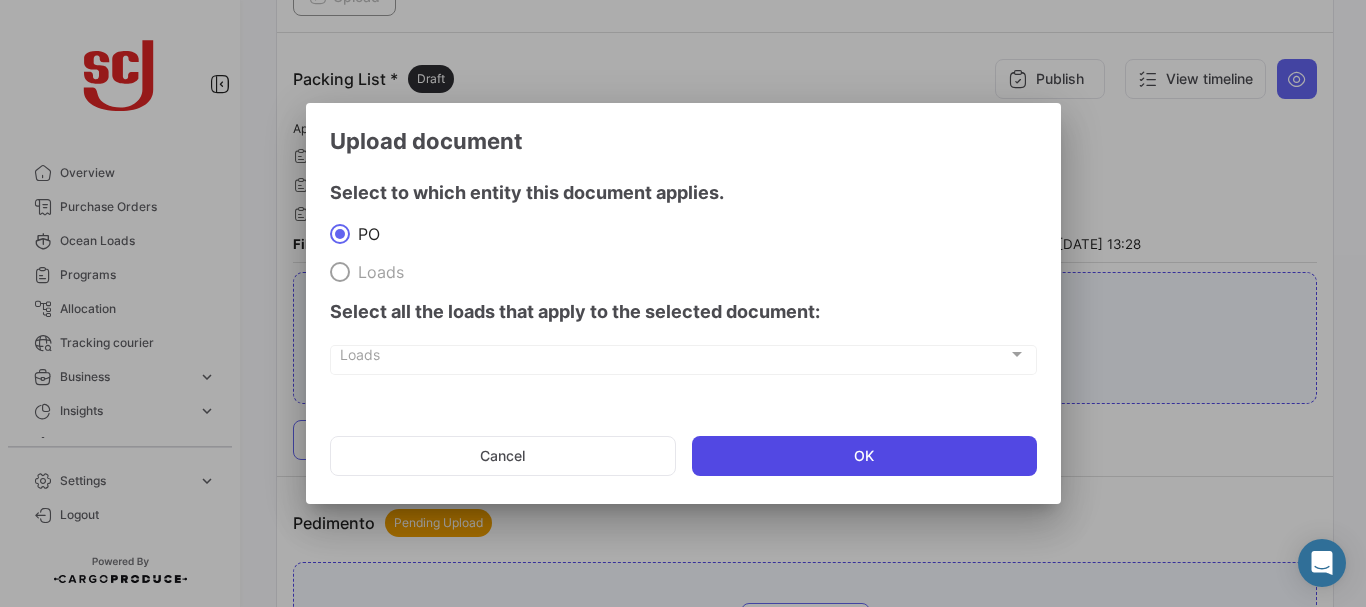 click on "OK" 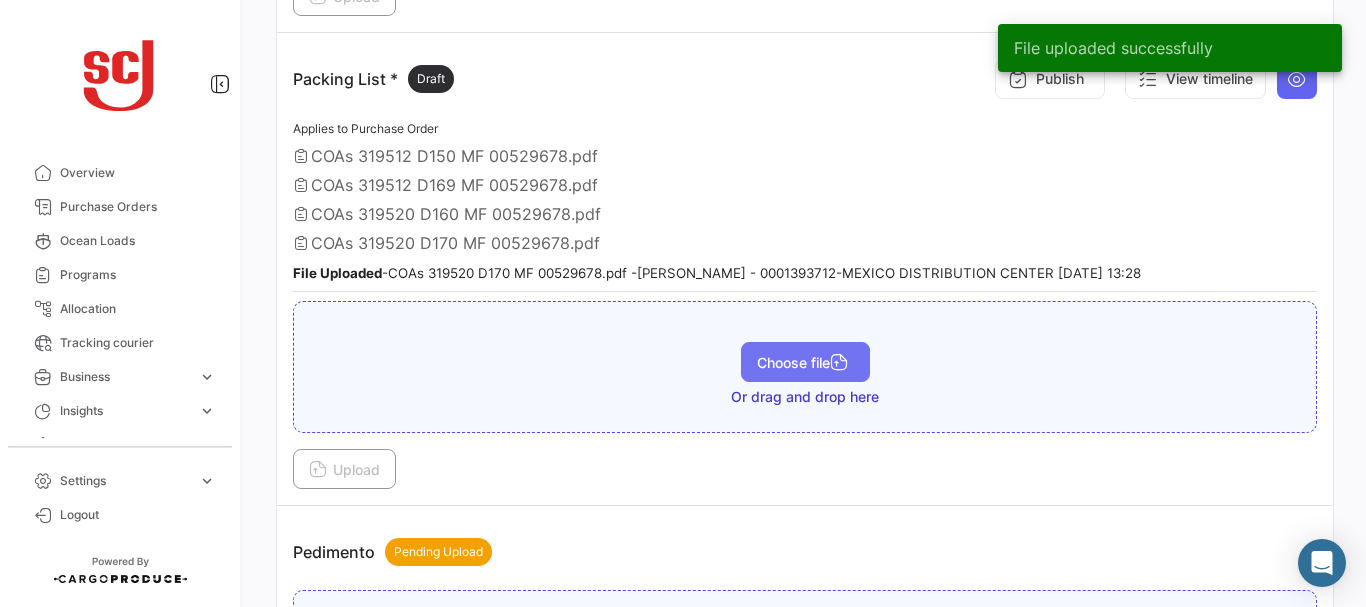 click on "Choose file" at bounding box center (805, 362) 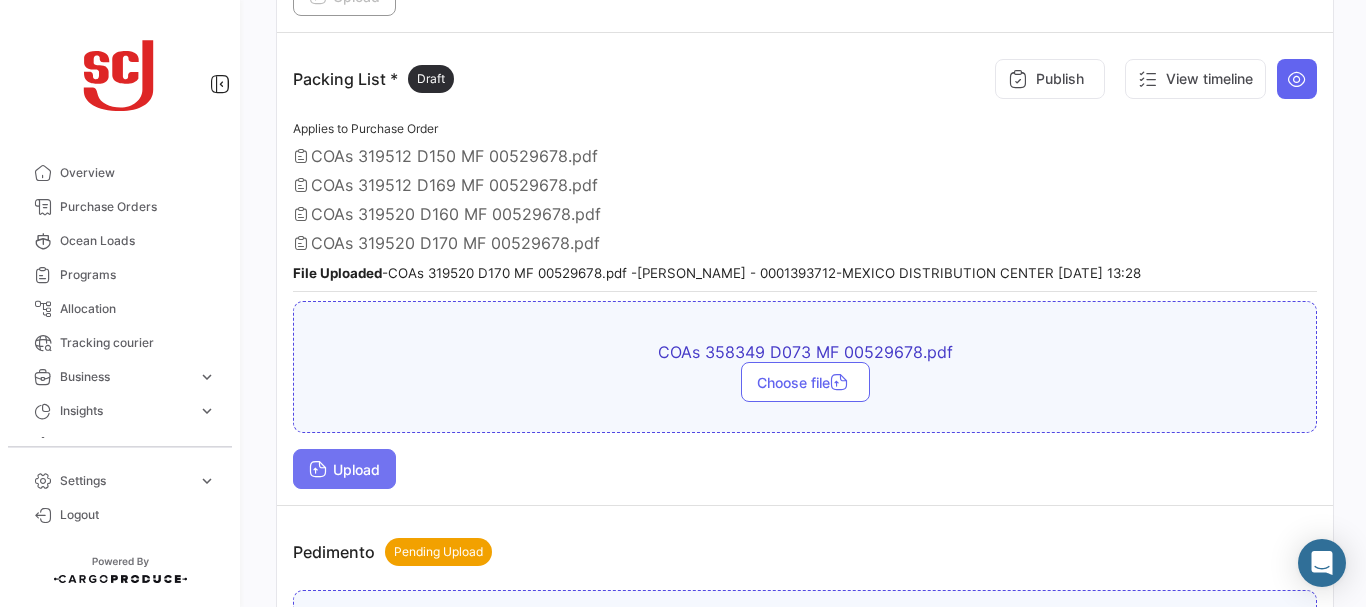 click on "Upload" at bounding box center [344, 469] 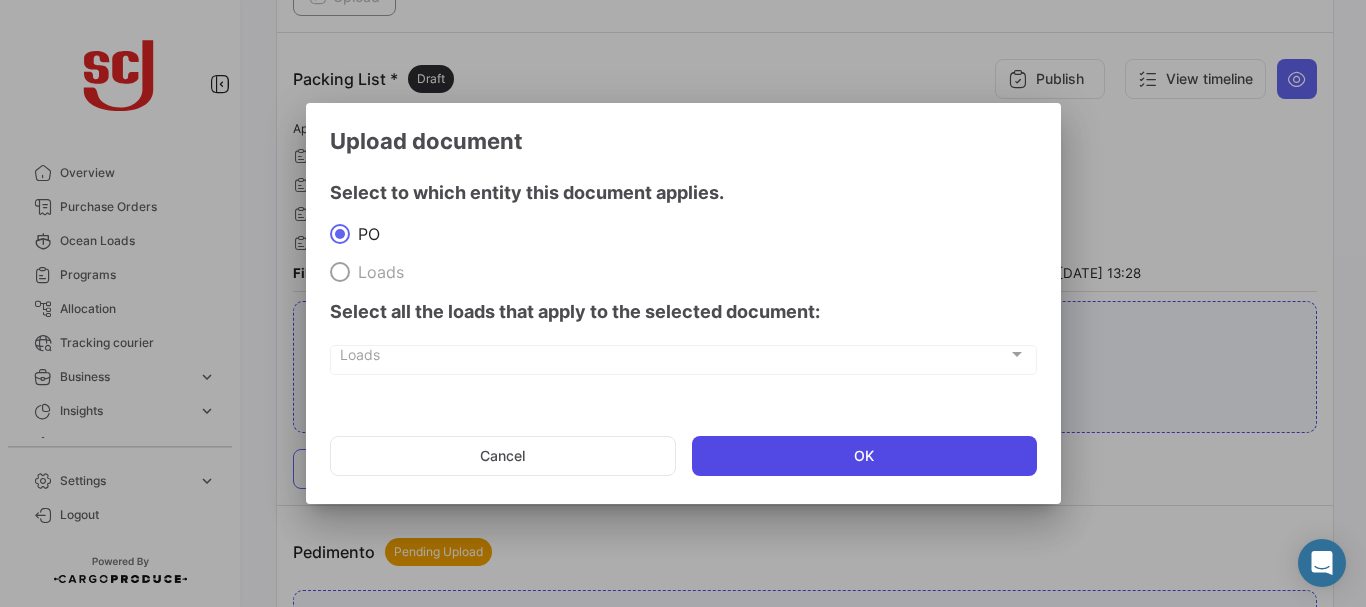 click on "OK" 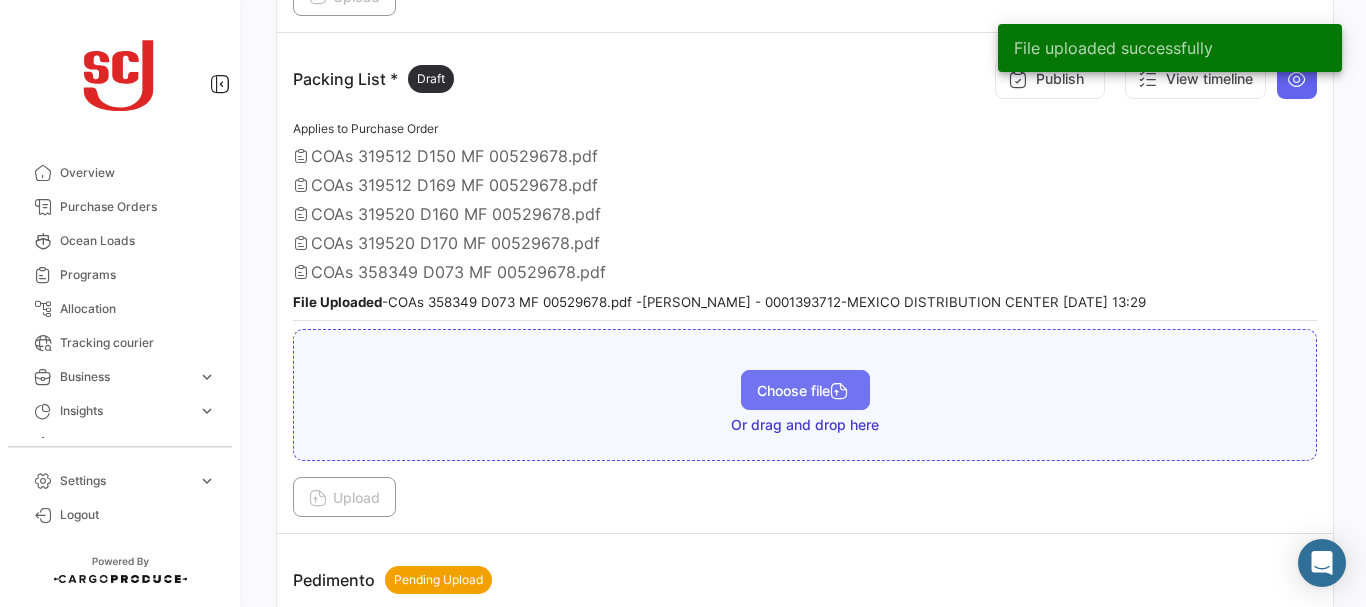 click on "Choose file" at bounding box center [805, 390] 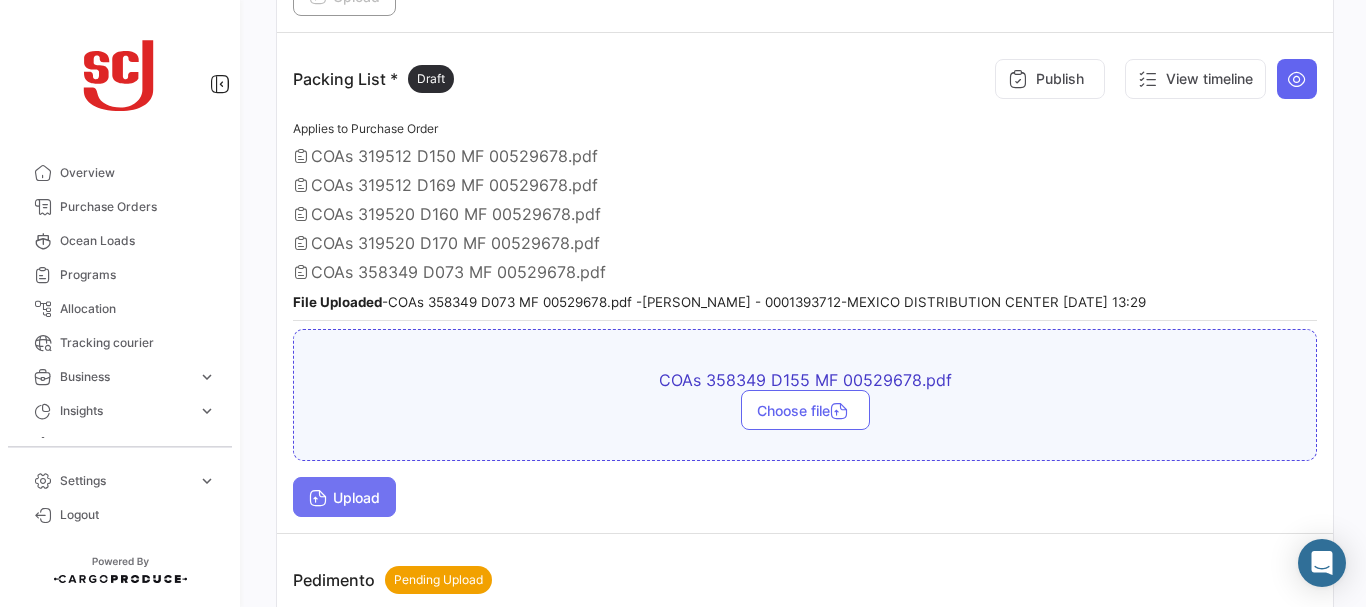 click on "Upload" at bounding box center (344, 497) 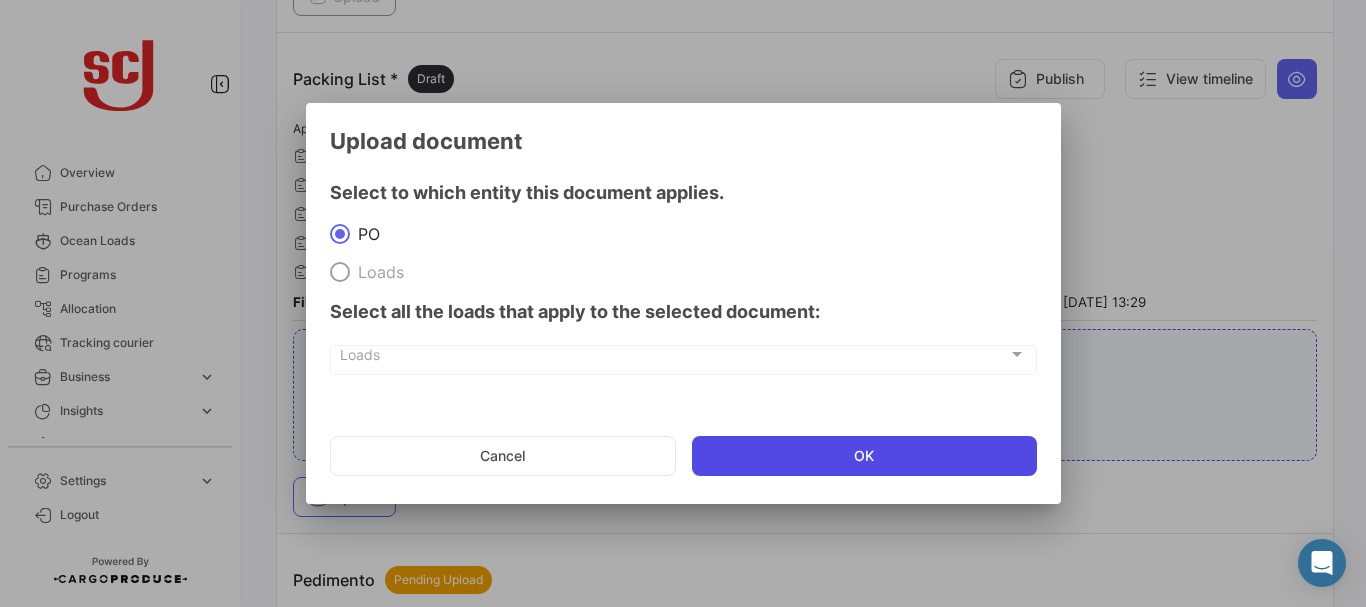 click on "OK" 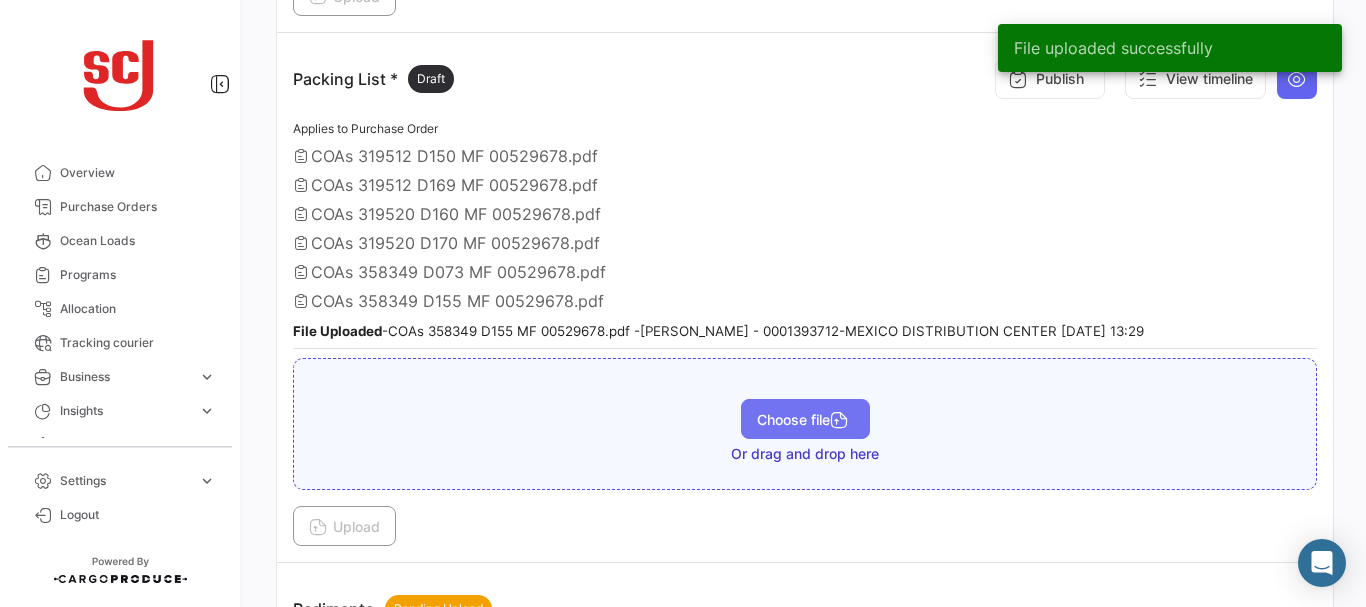 click on "Choose file" at bounding box center [805, 419] 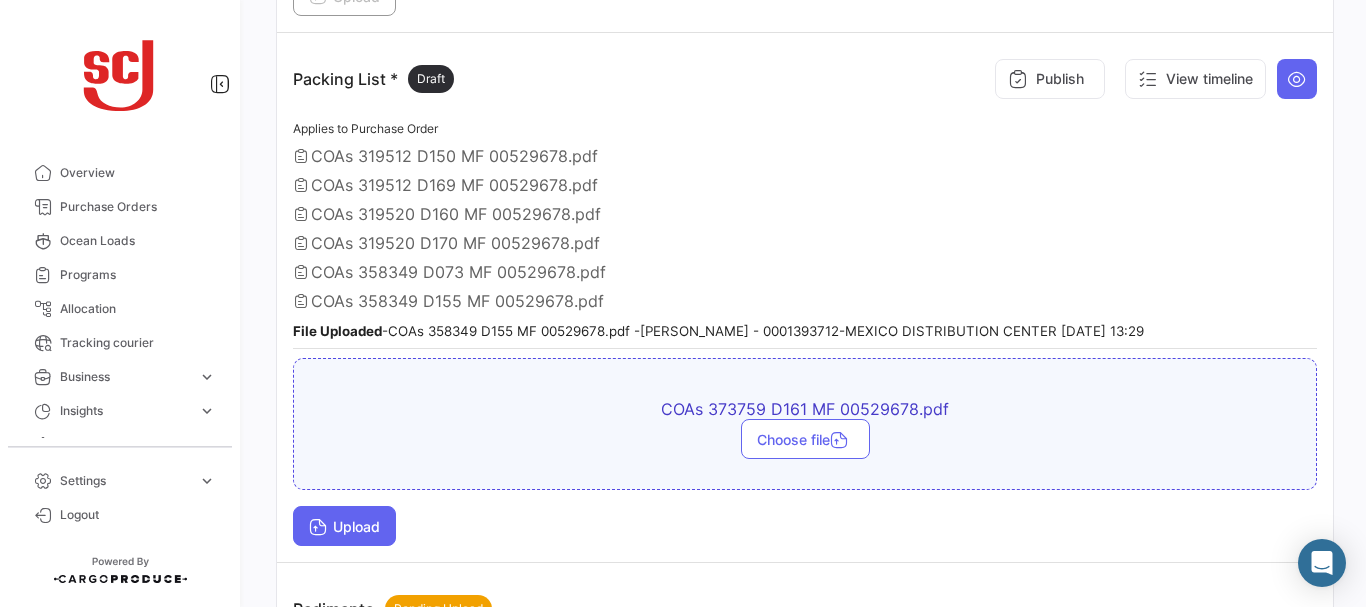 click on "Upload" at bounding box center (344, 526) 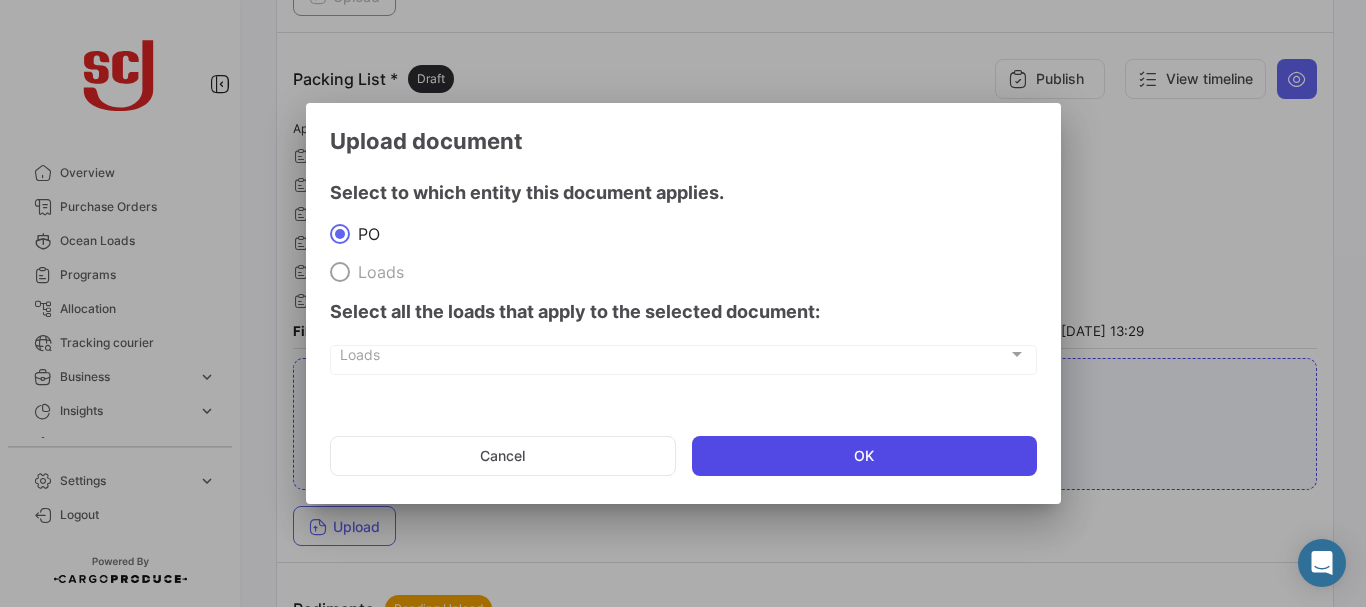 click on "OK" 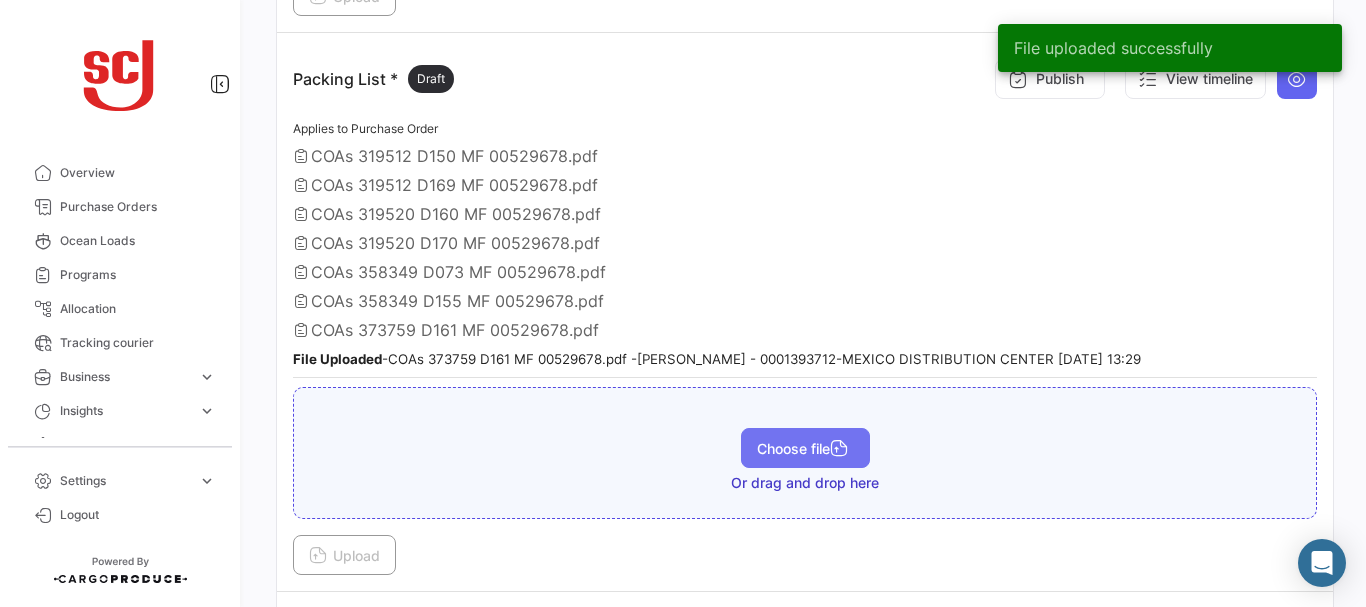 click on "Choose file" at bounding box center (805, 448) 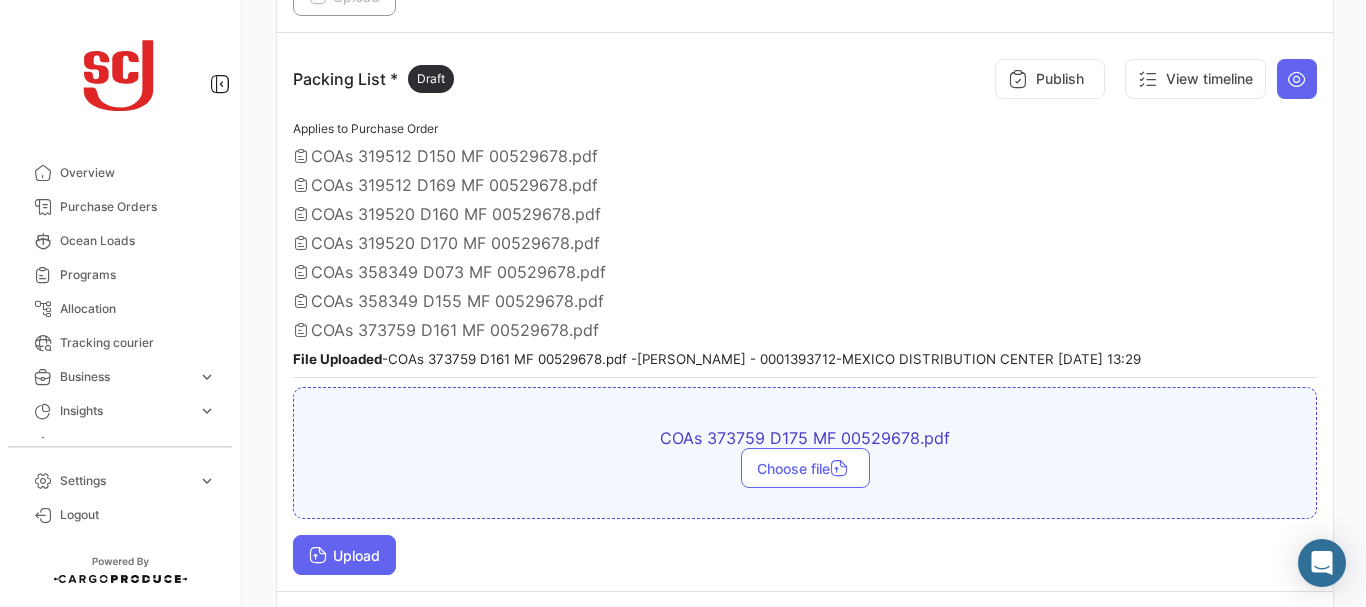 click at bounding box center [318, 557] 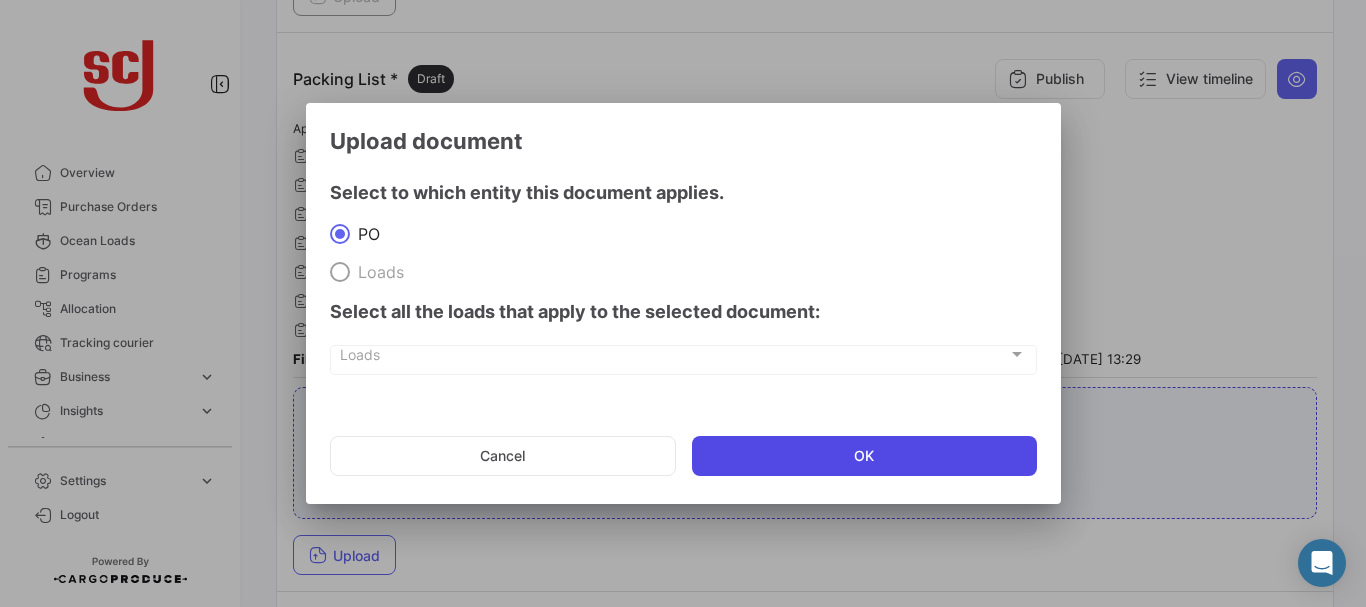 click on "OK" 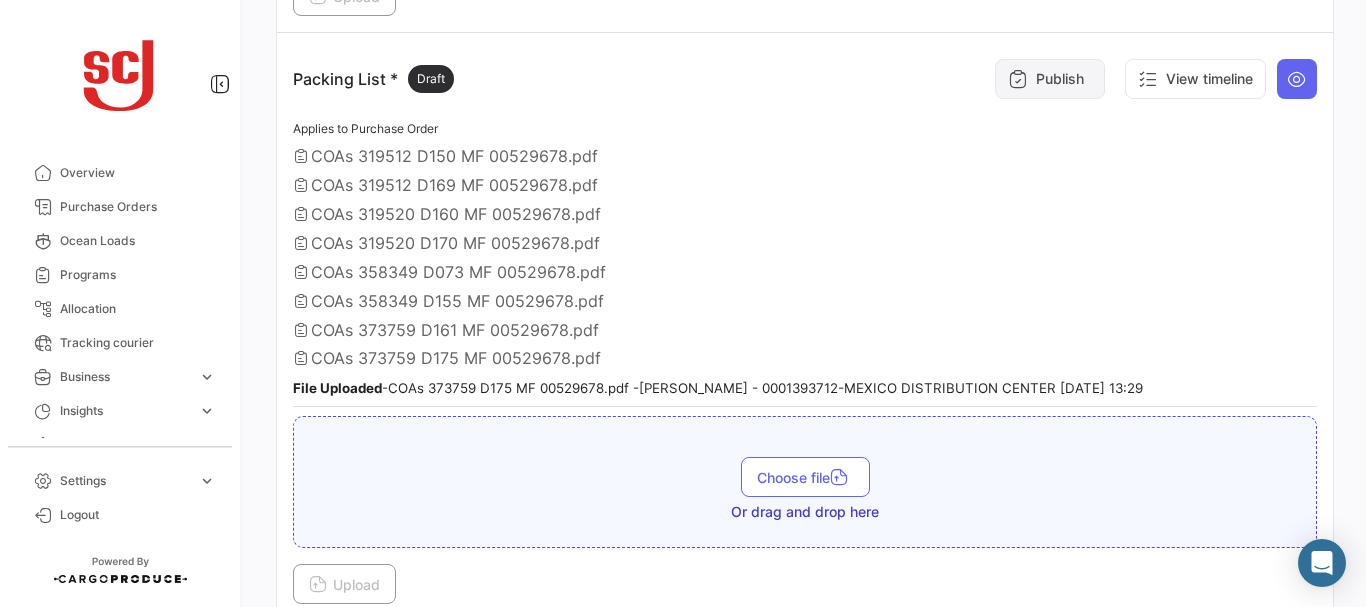 click on "Publish" at bounding box center [1050, 79] 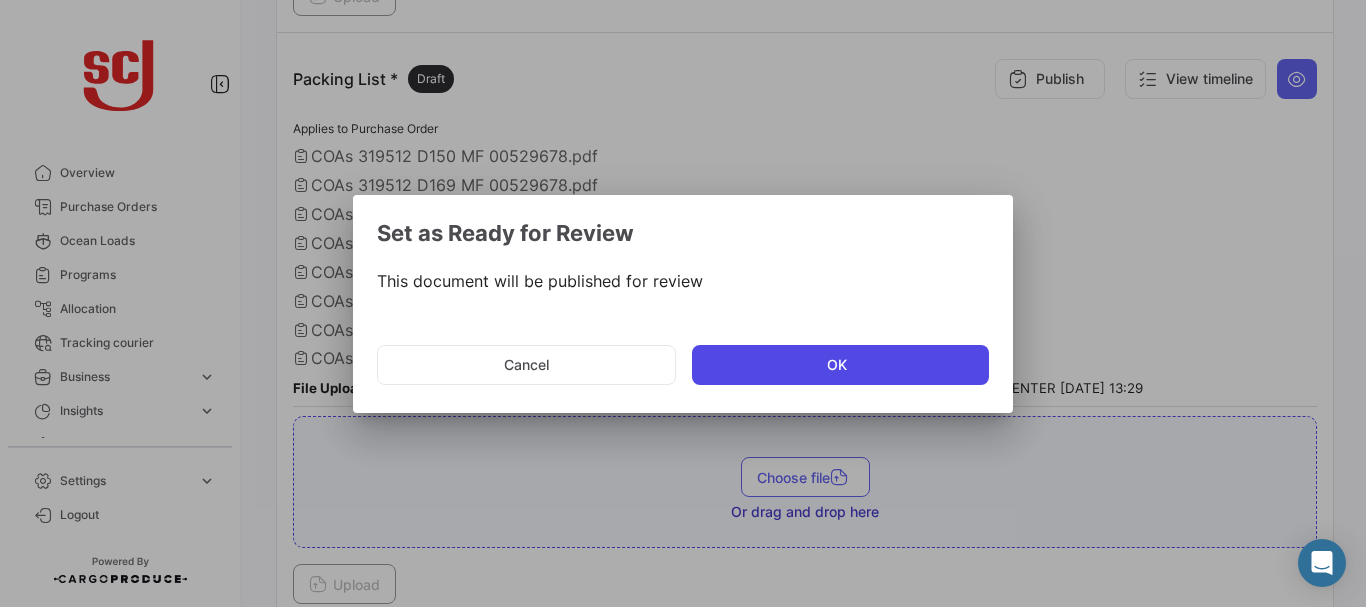 click on "OK" 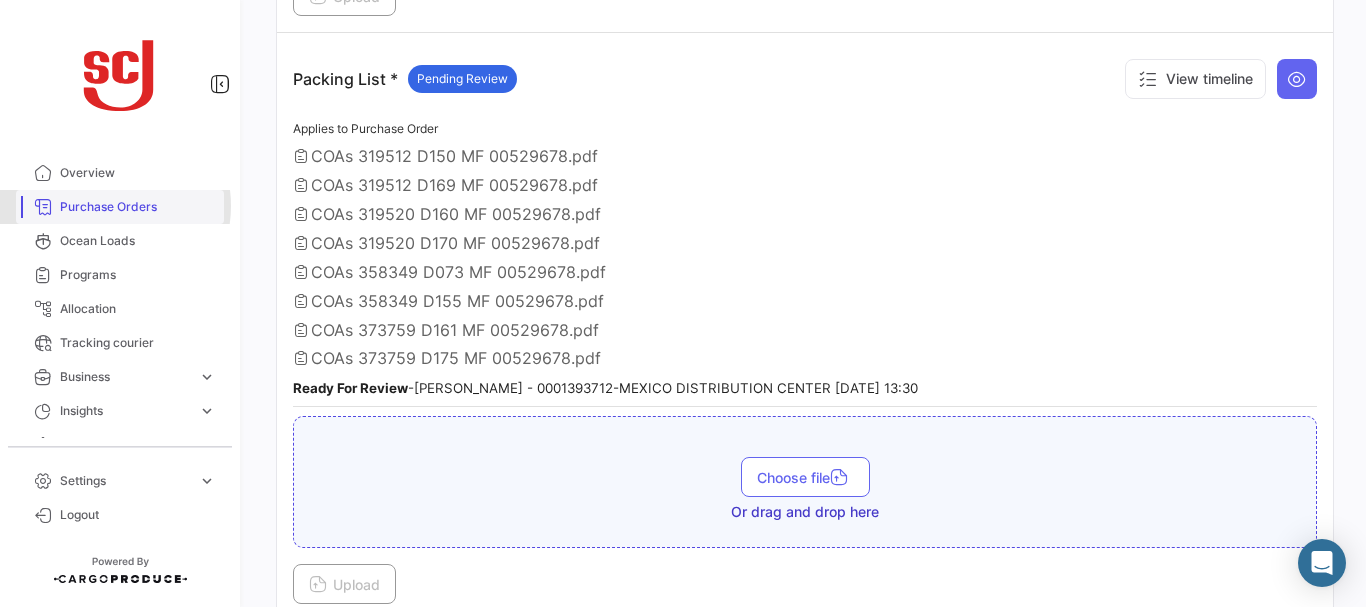 click on "Purchase Orders" at bounding box center [138, 207] 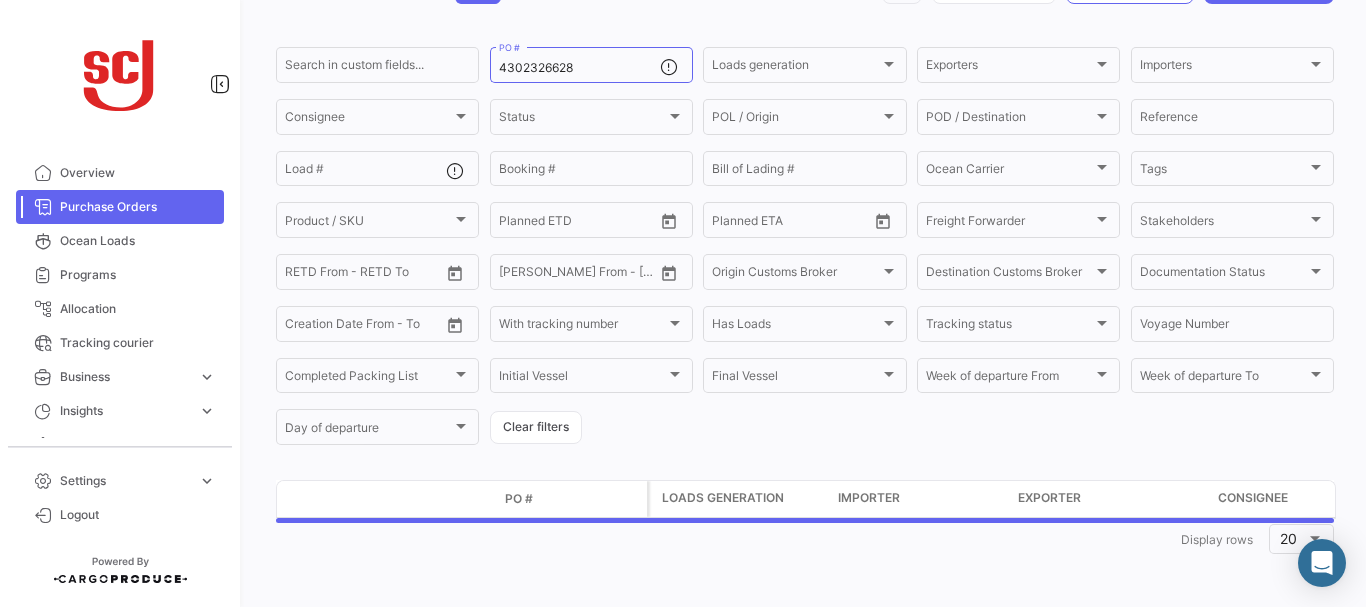 scroll, scrollTop: 0, scrollLeft: 0, axis: both 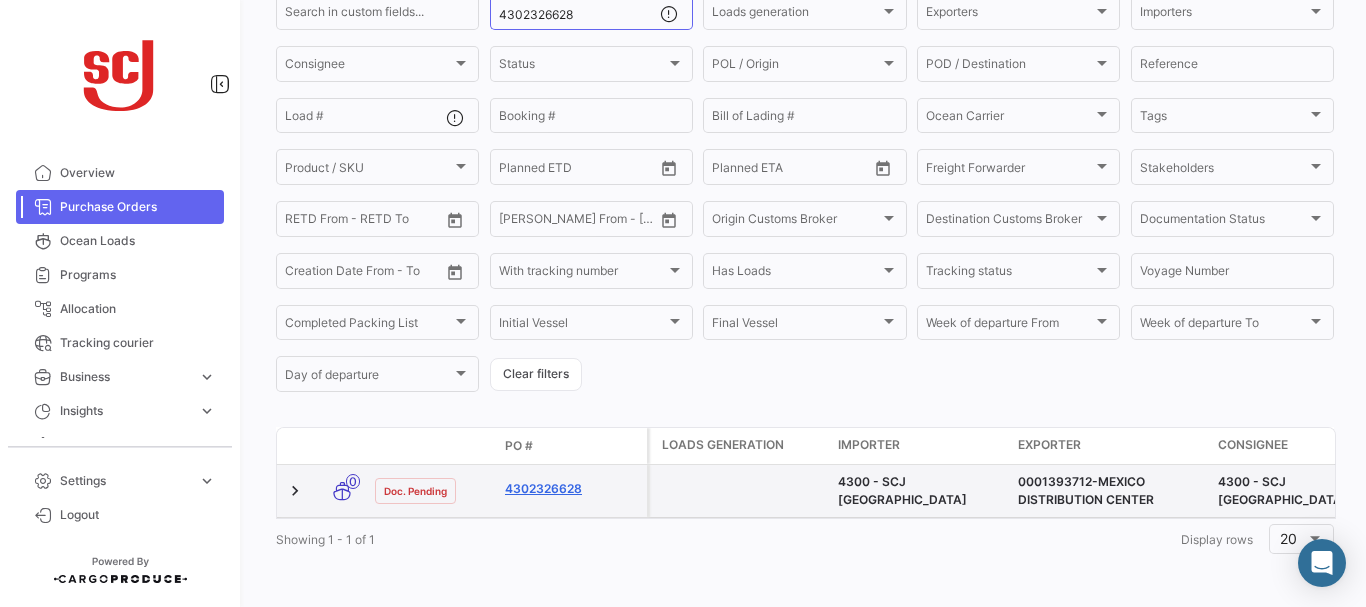 click on "4302326628" 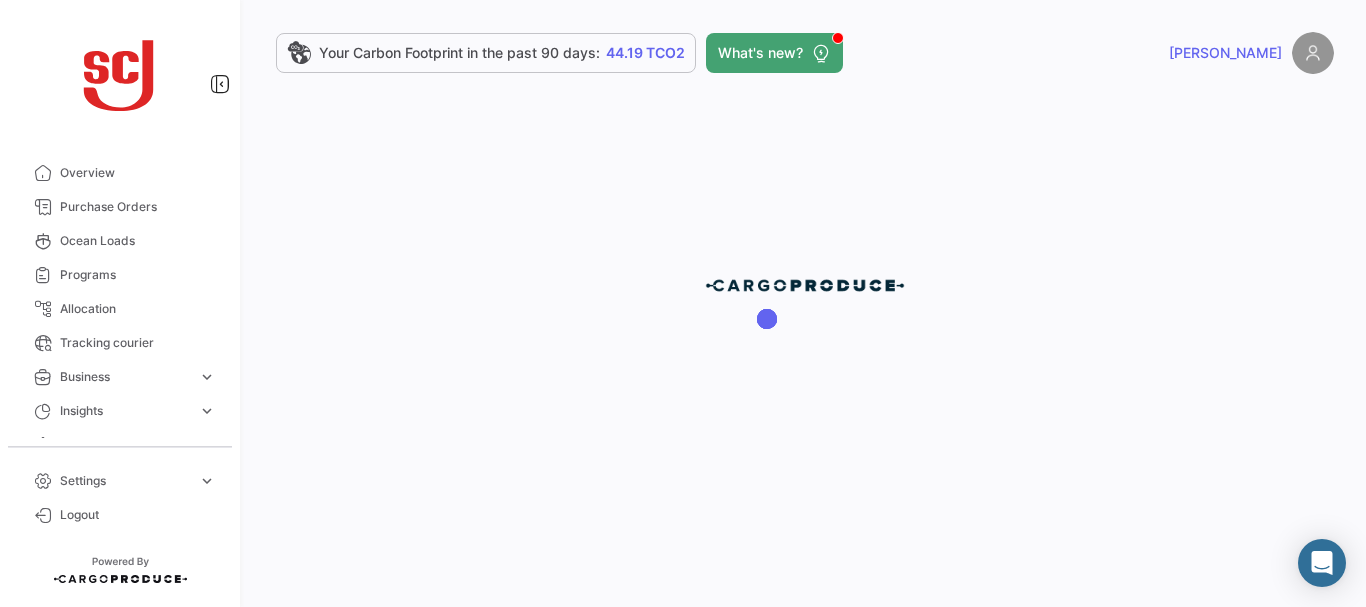 scroll, scrollTop: 0, scrollLeft: 0, axis: both 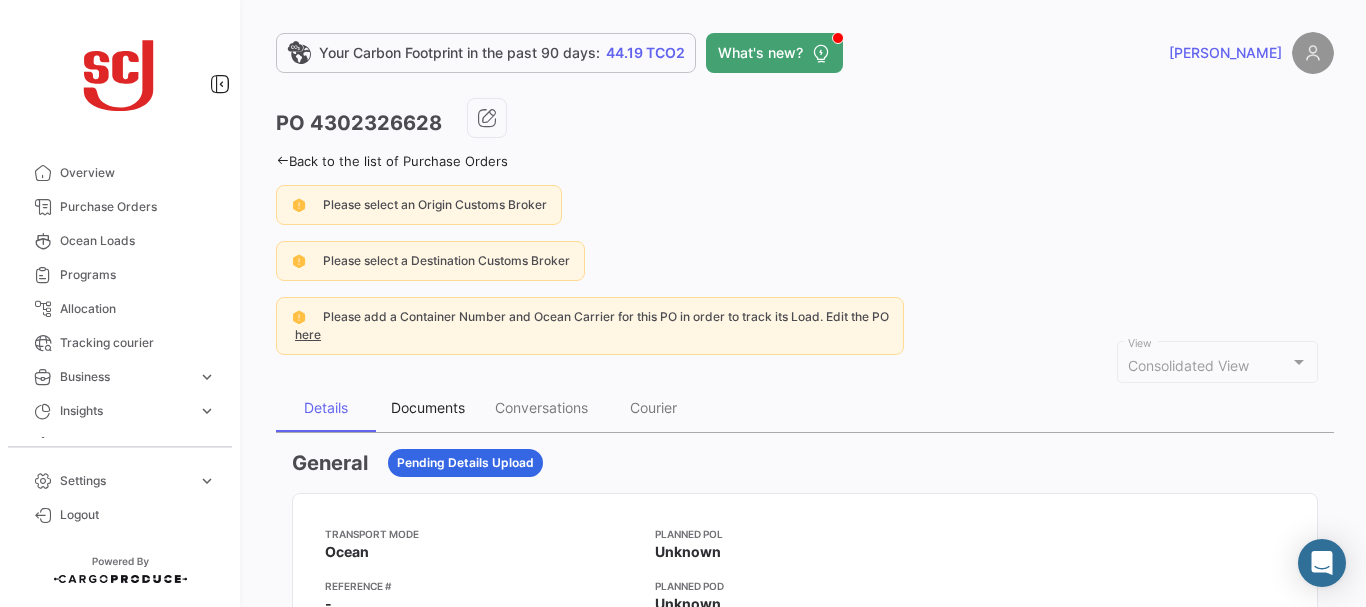 click on "Documents" at bounding box center [428, 407] 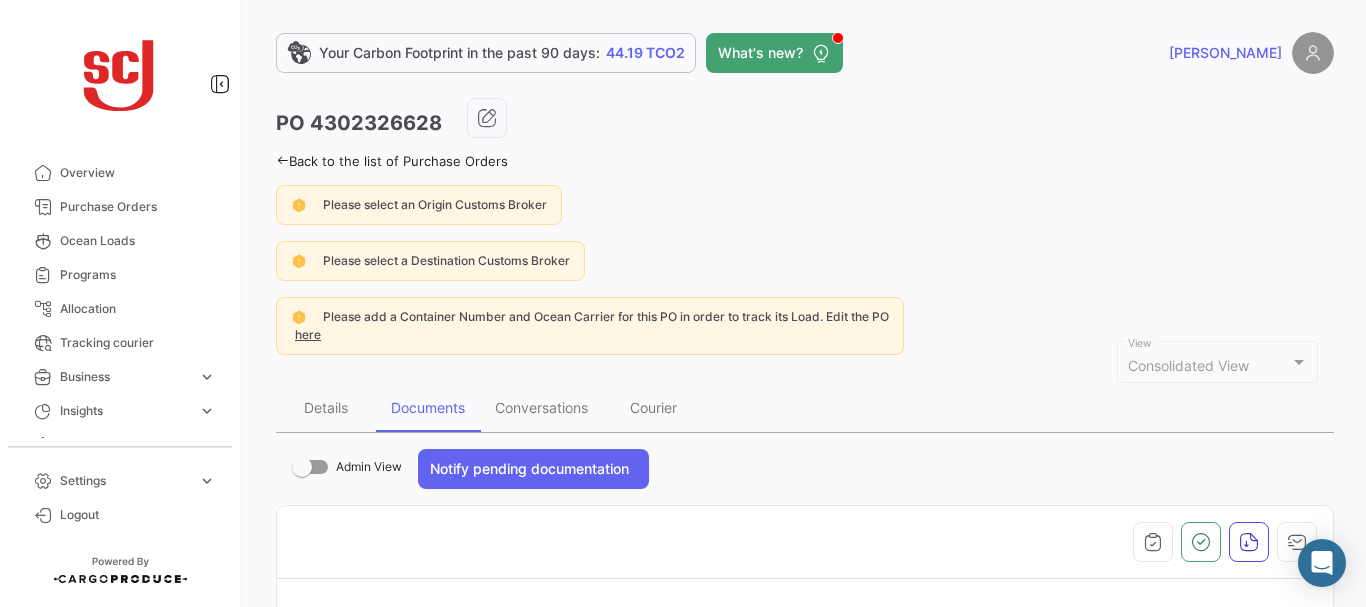 drag, startPoint x: 1355, startPoint y: 82, endPoint x: 1331, endPoint y: 406, distance: 324.88766 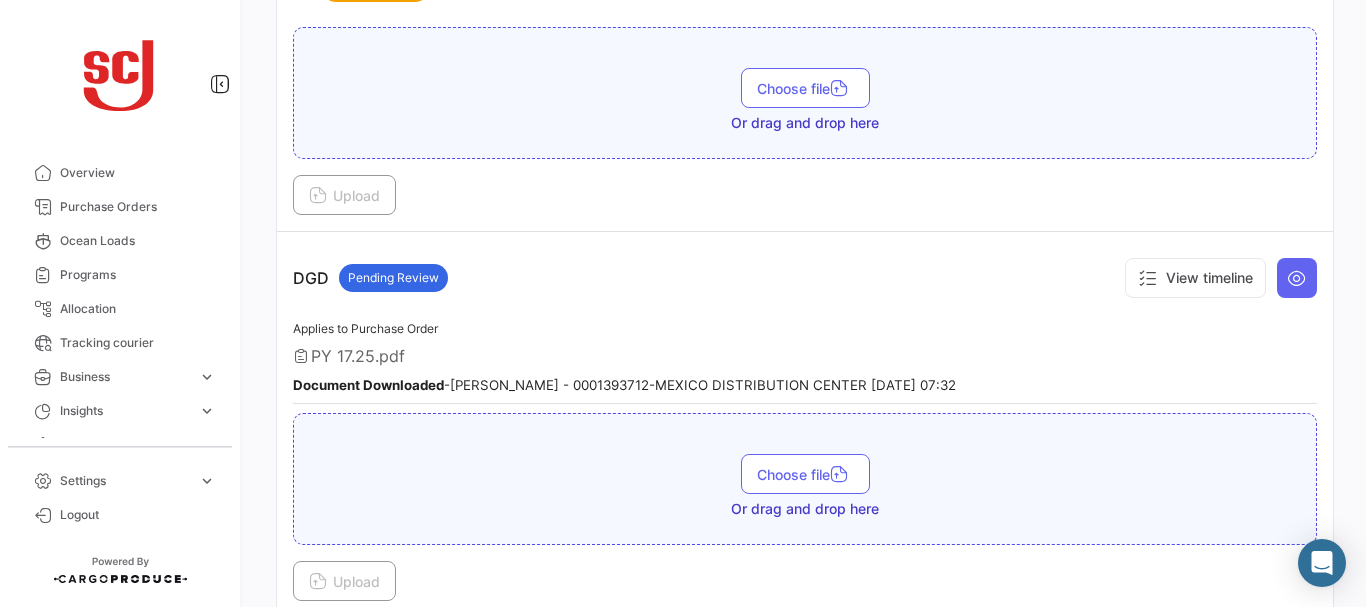 scroll, scrollTop: 533, scrollLeft: 0, axis: vertical 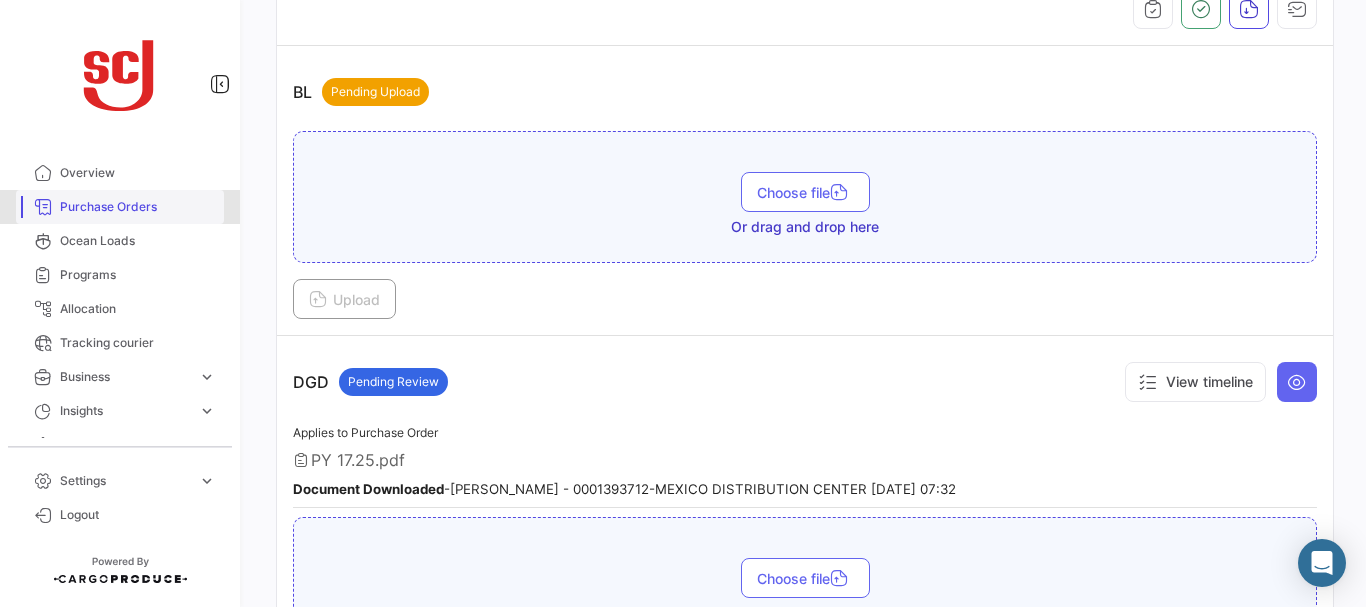 click on "Purchase Orders" at bounding box center [138, 207] 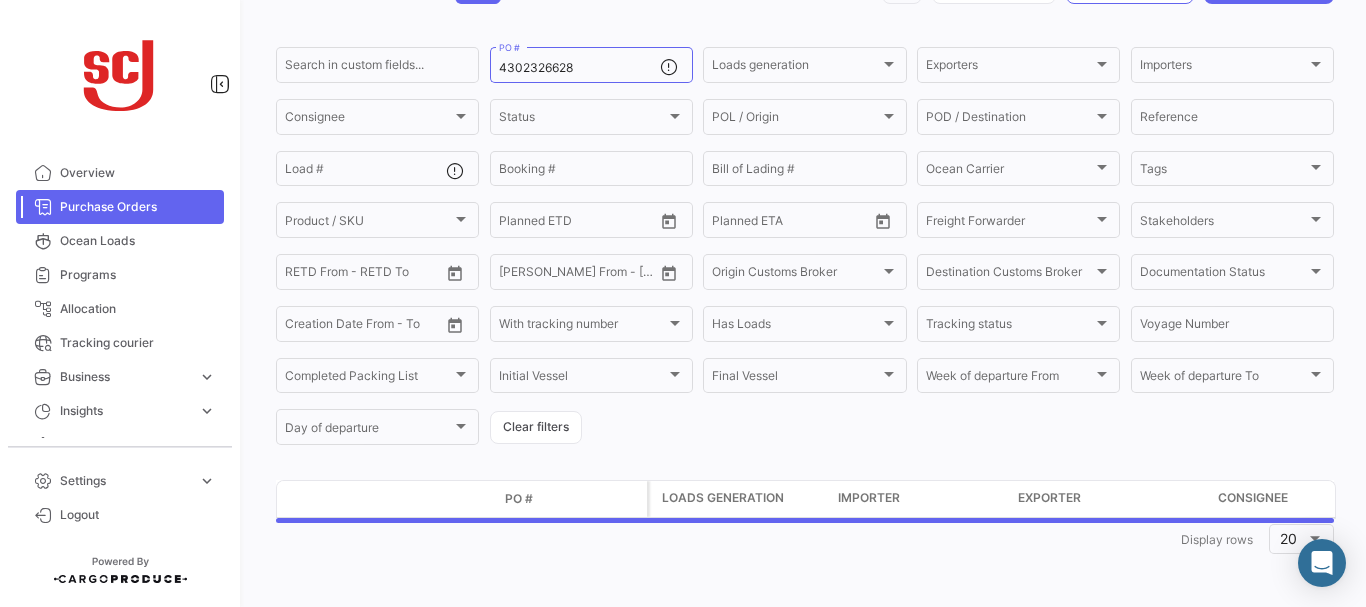 scroll, scrollTop: 0, scrollLeft: 0, axis: both 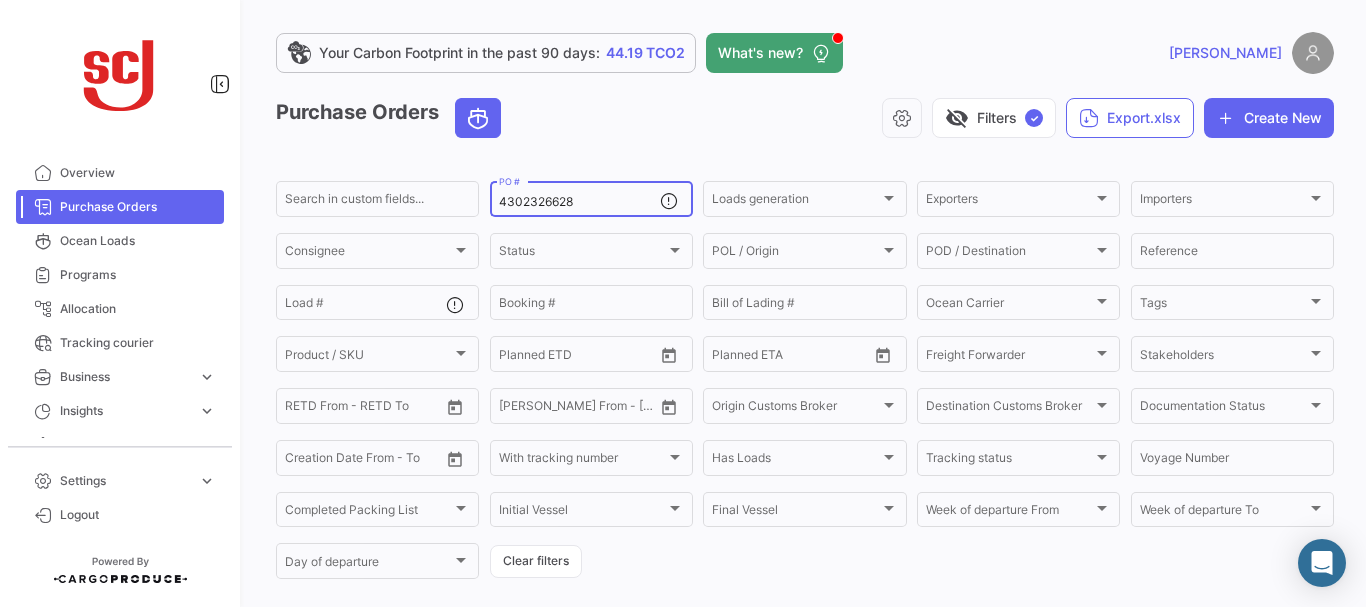 click on "4302326628" at bounding box center (579, 202) 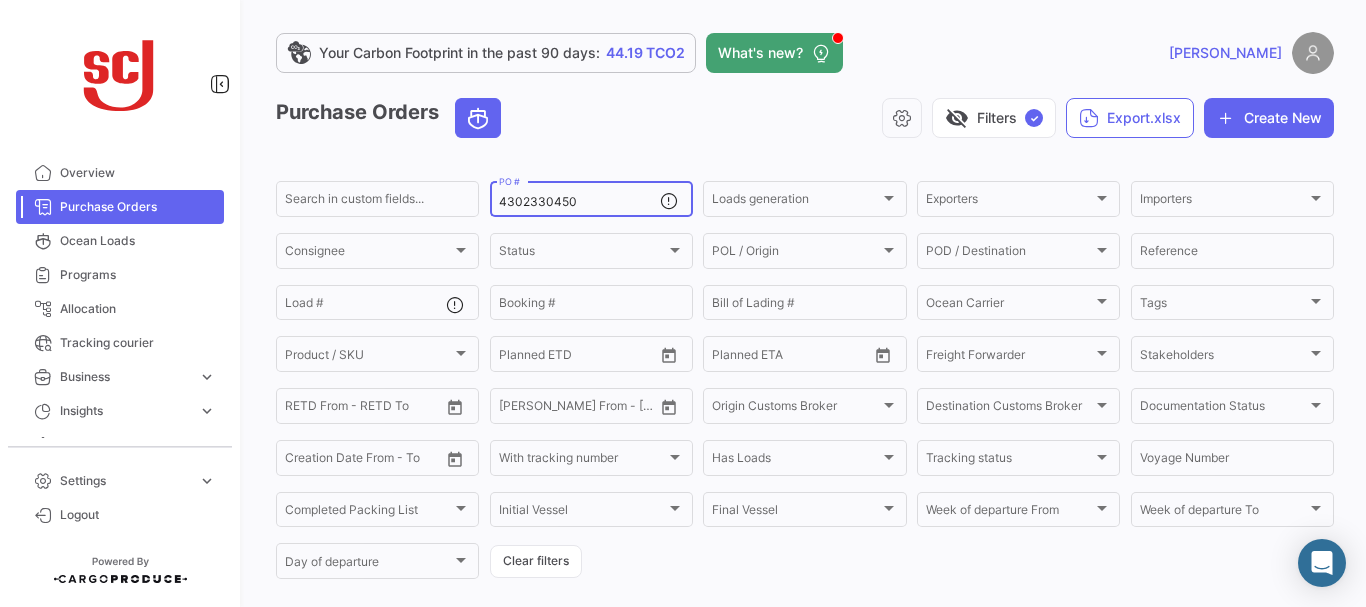 type on "4302330450" 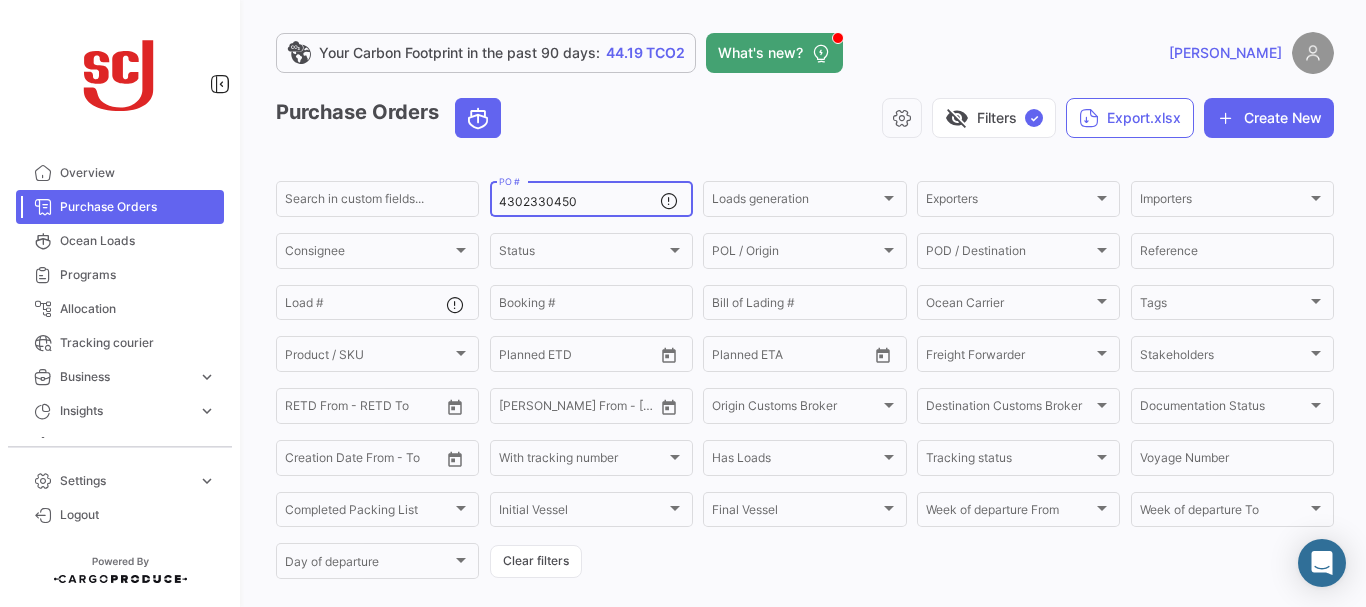 scroll, scrollTop: 202, scrollLeft: 0, axis: vertical 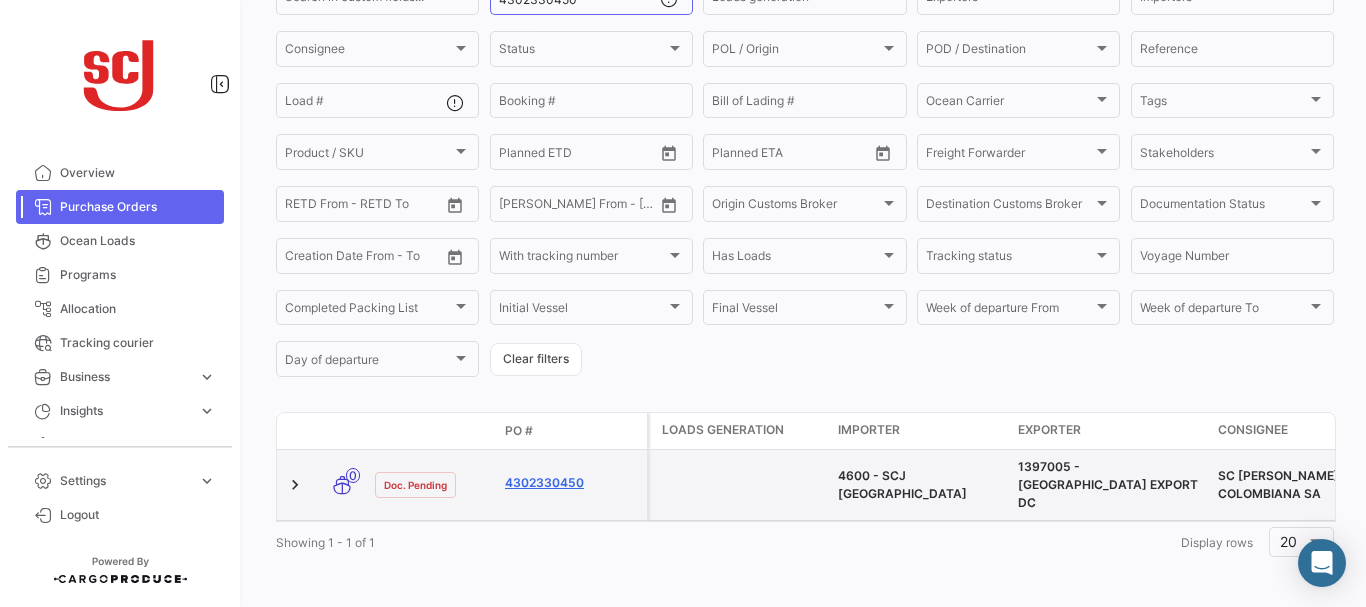 click on "4302330450" 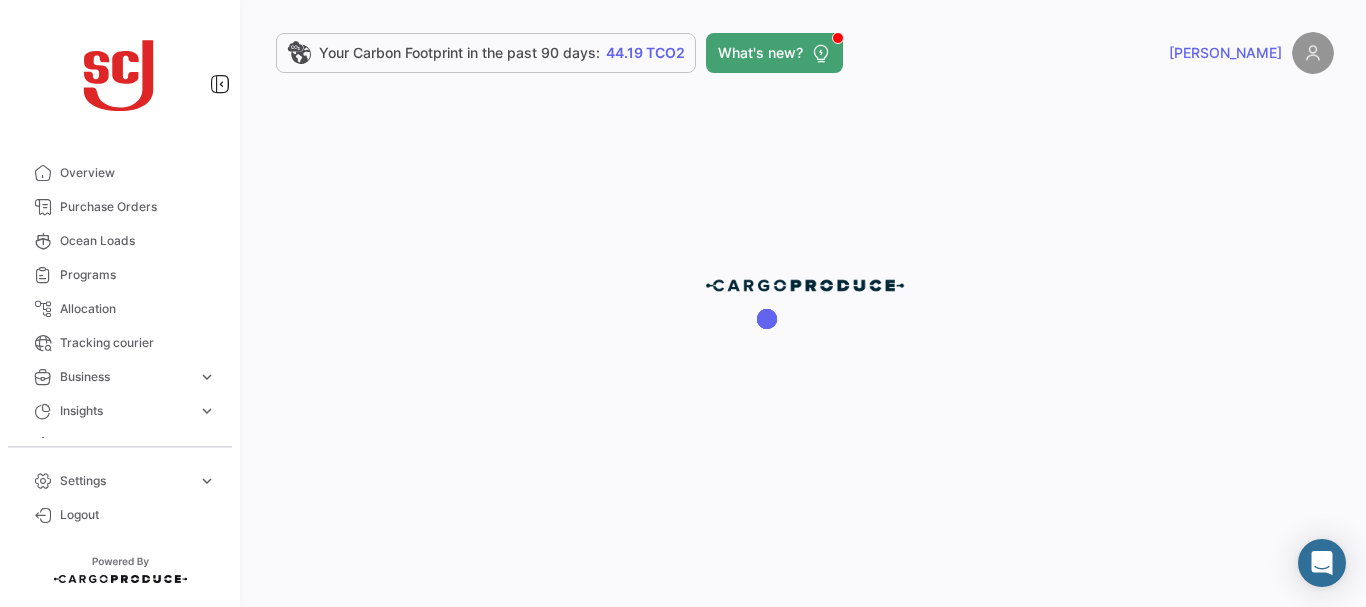 scroll, scrollTop: 0, scrollLeft: 0, axis: both 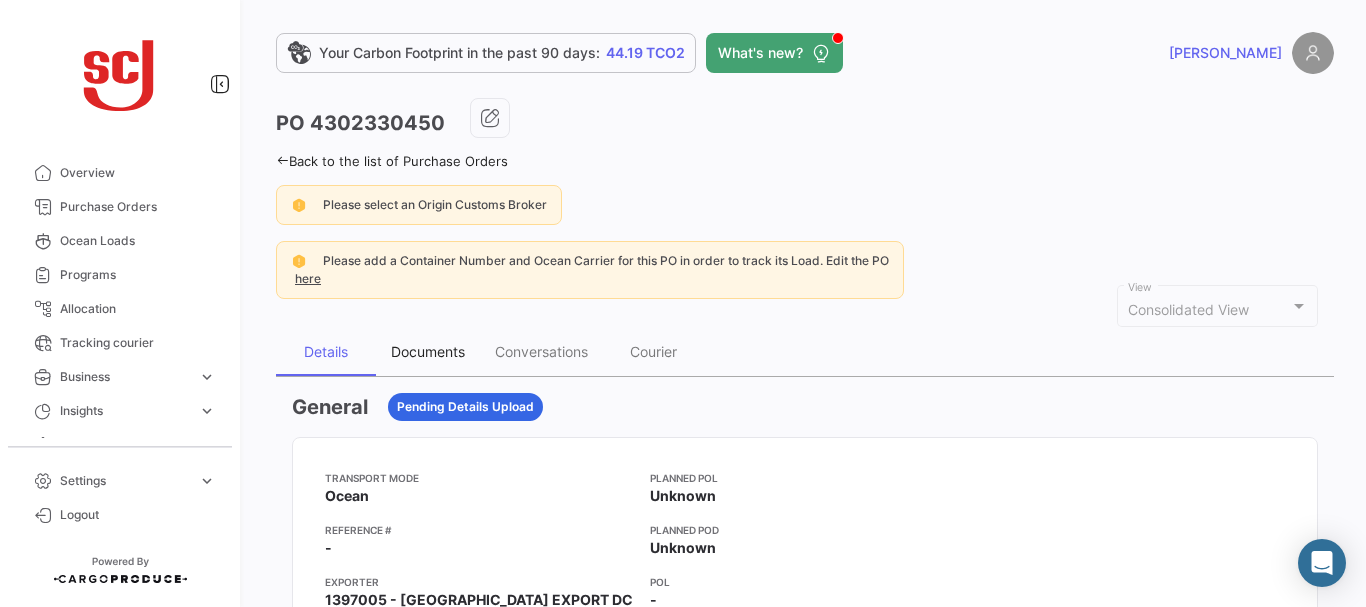 click on "Documents" at bounding box center (428, 351) 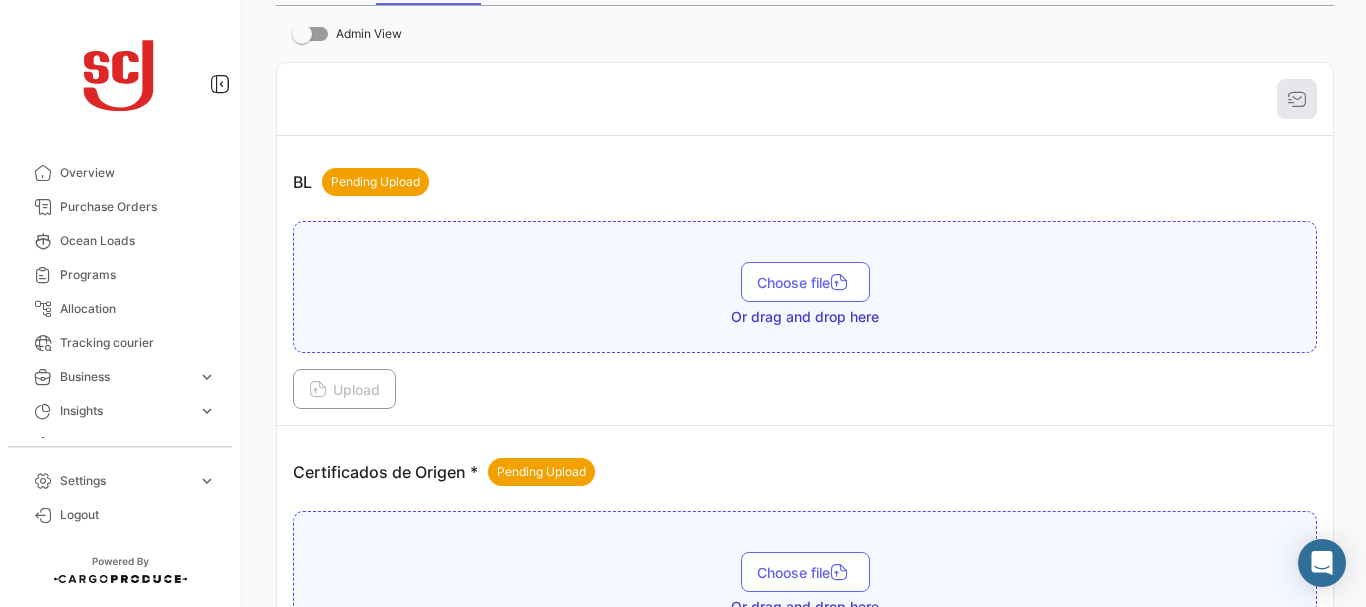 scroll, scrollTop: 299, scrollLeft: 0, axis: vertical 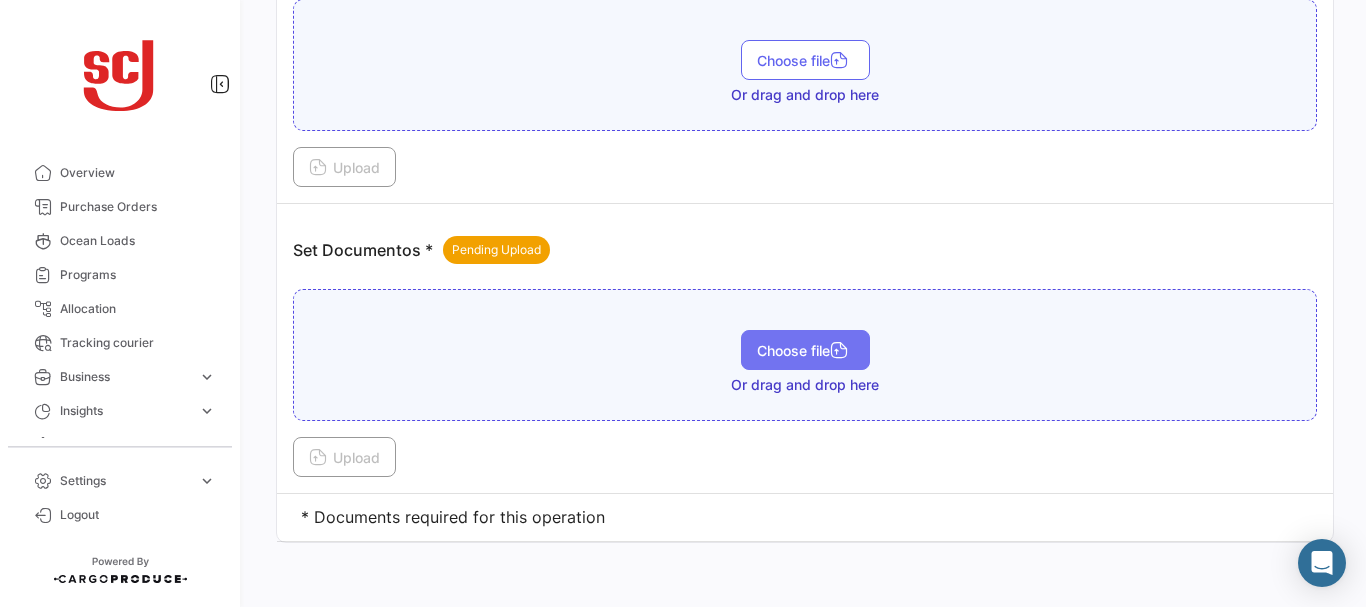 click on "Choose file" at bounding box center [805, 350] 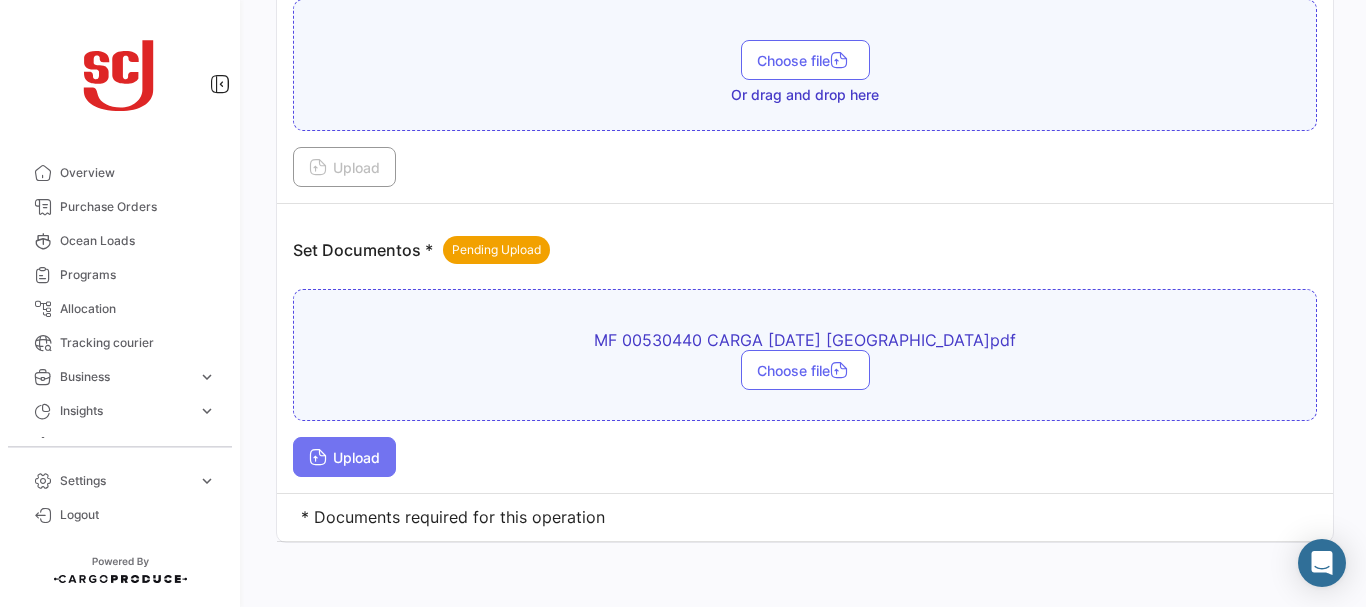 click on "Upload" at bounding box center [344, 457] 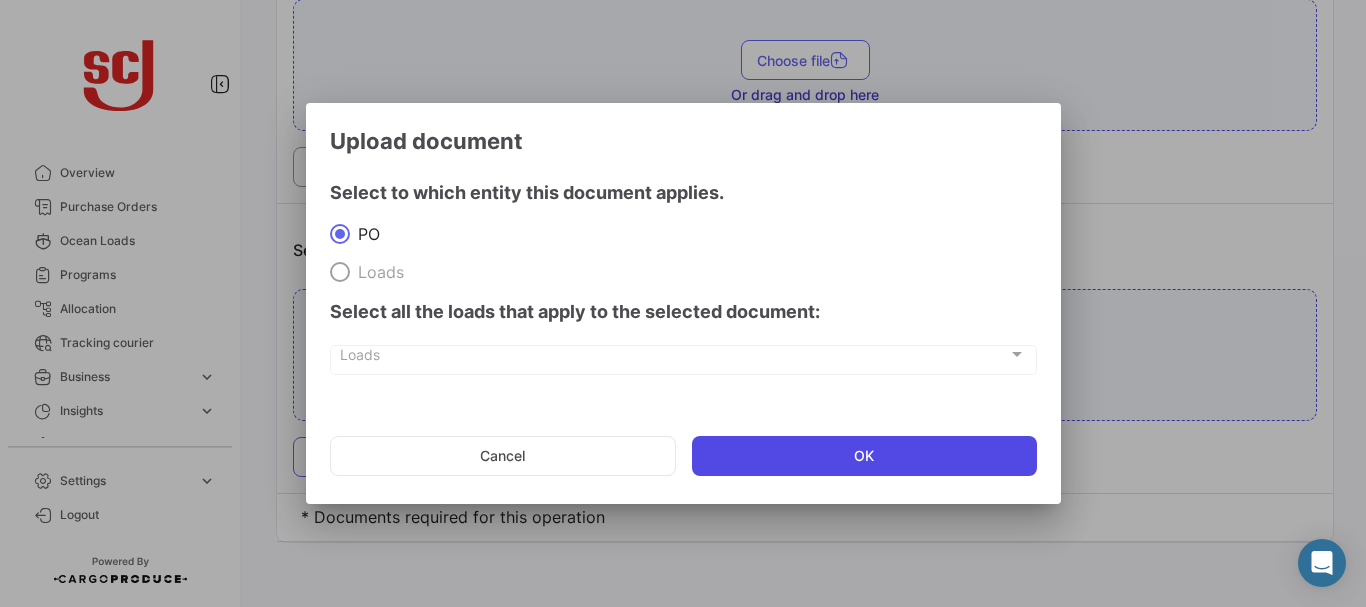 click on "OK" 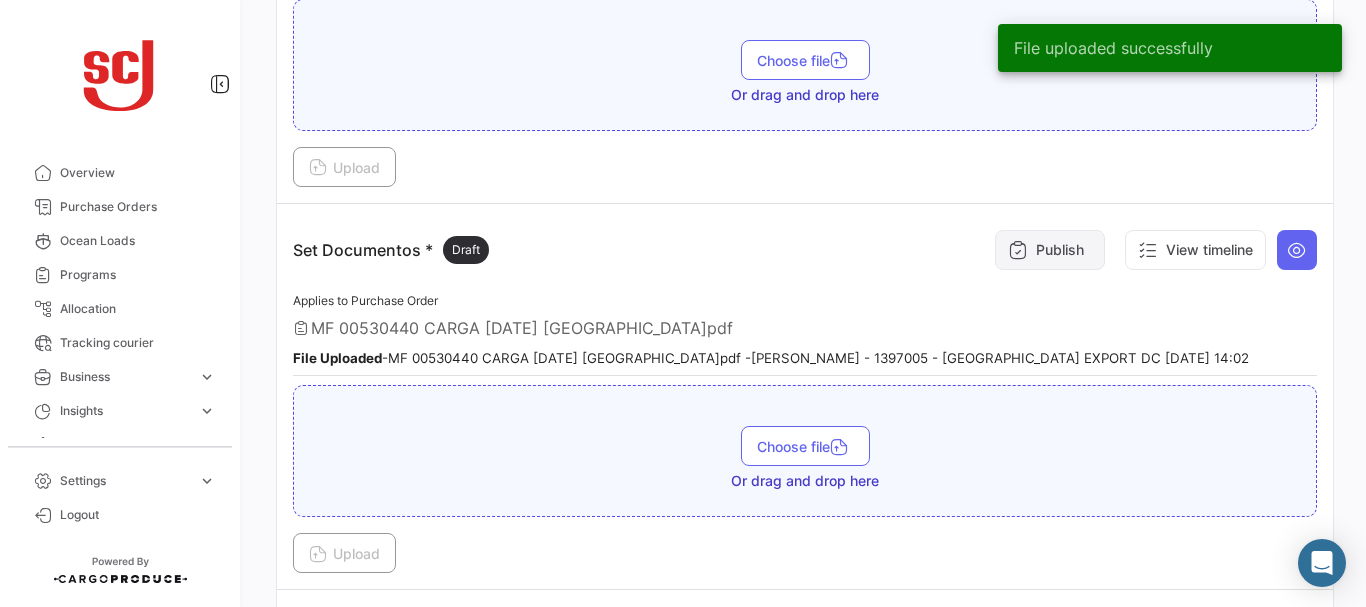 click on "Publish" at bounding box center (1050, 250) 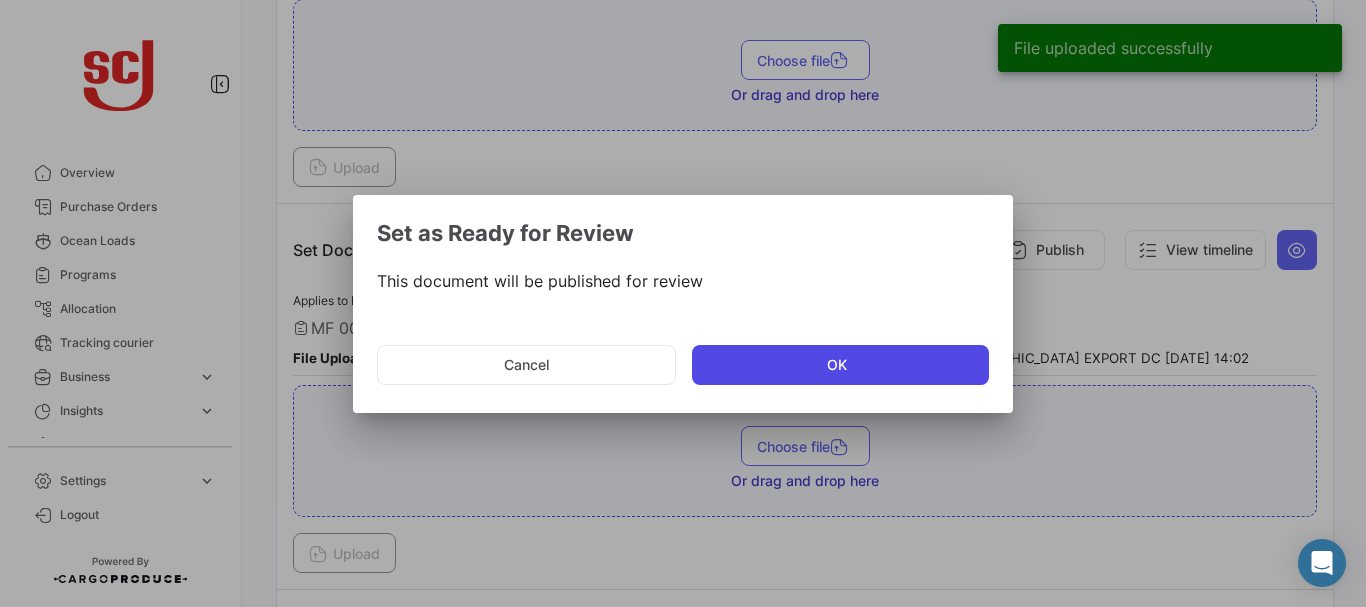 click on "OK" 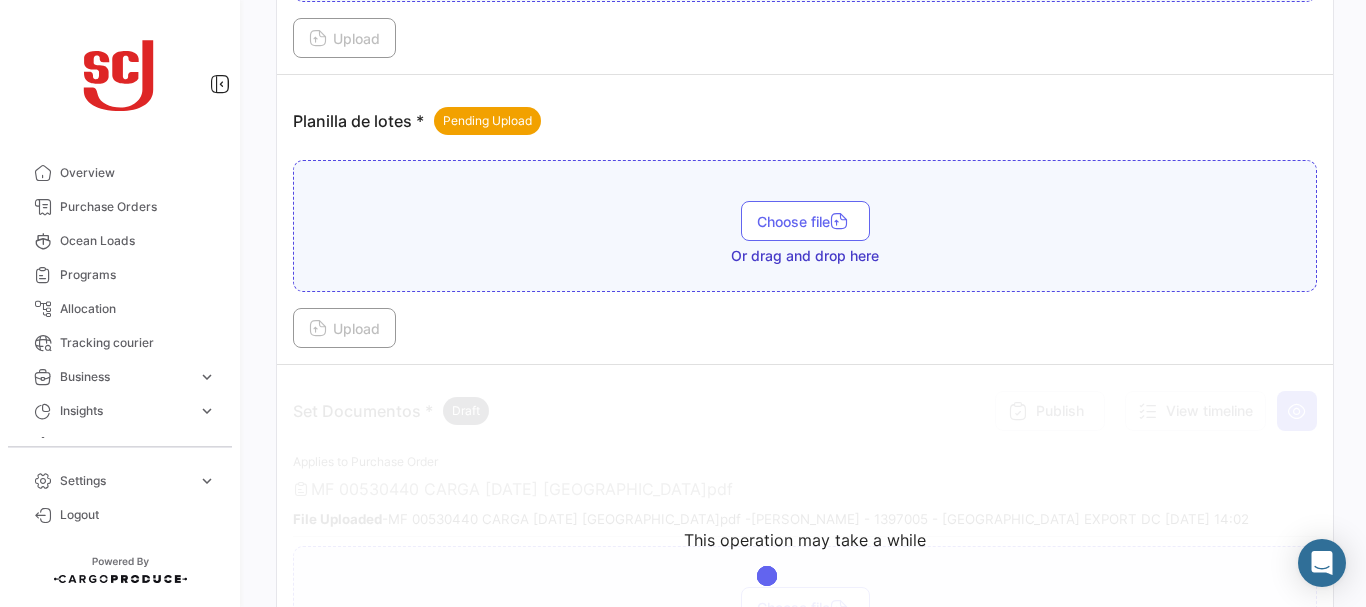 scroll, scrollTop: 2450, scrollLeft: 0, axis: vertical 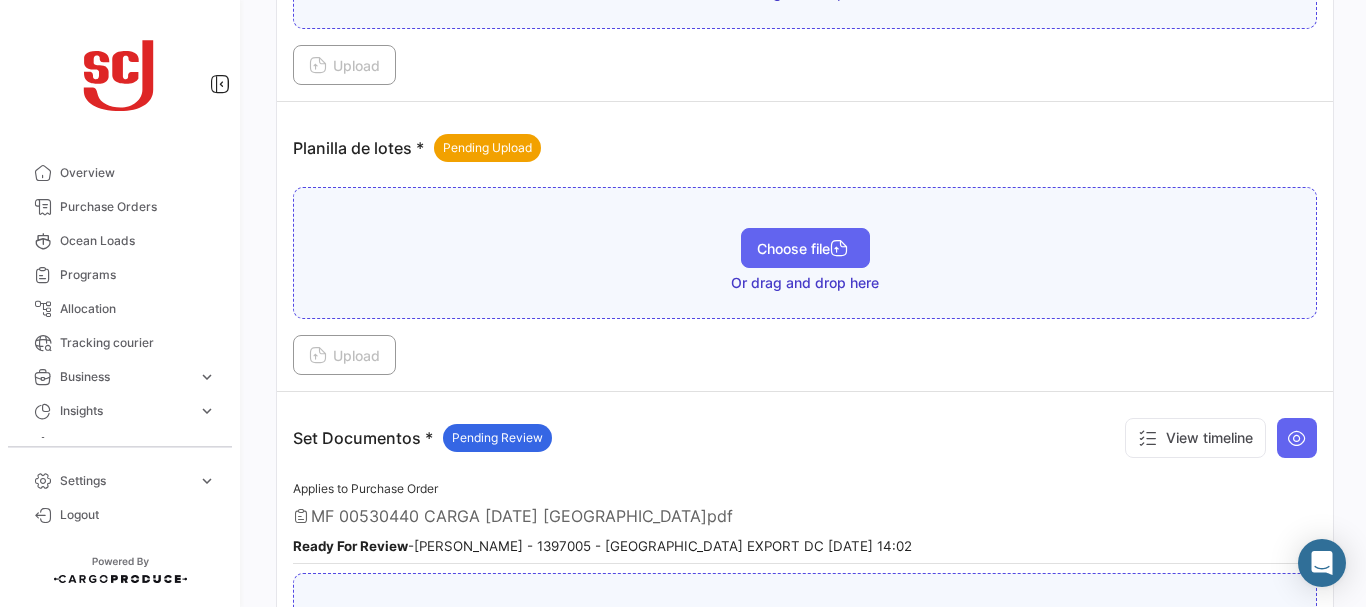 click on "Choose file" at bounding box center [805, 248] 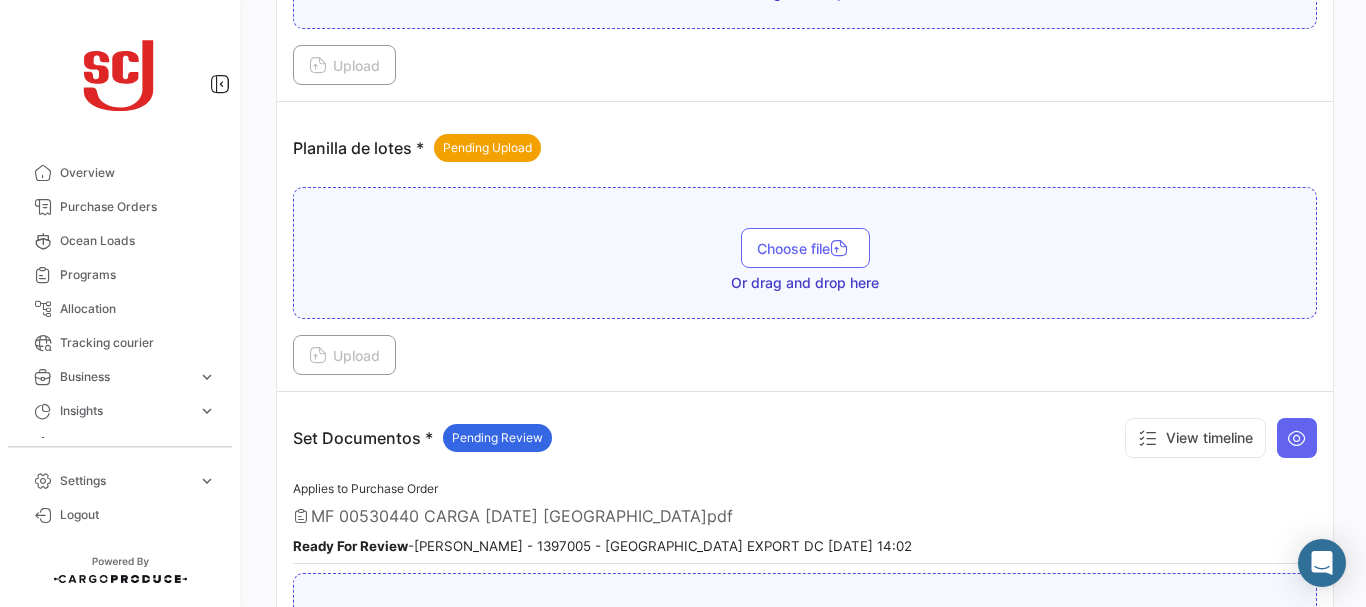 type 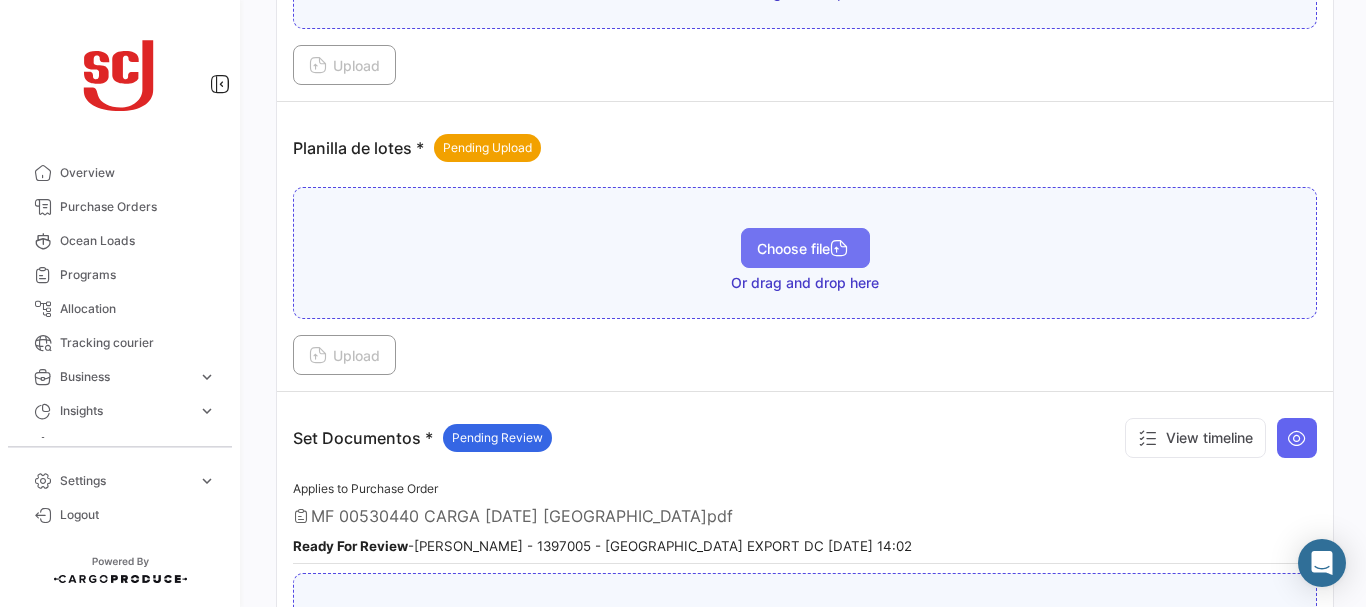 click on "Choose file" at bounding box center [805, 248] 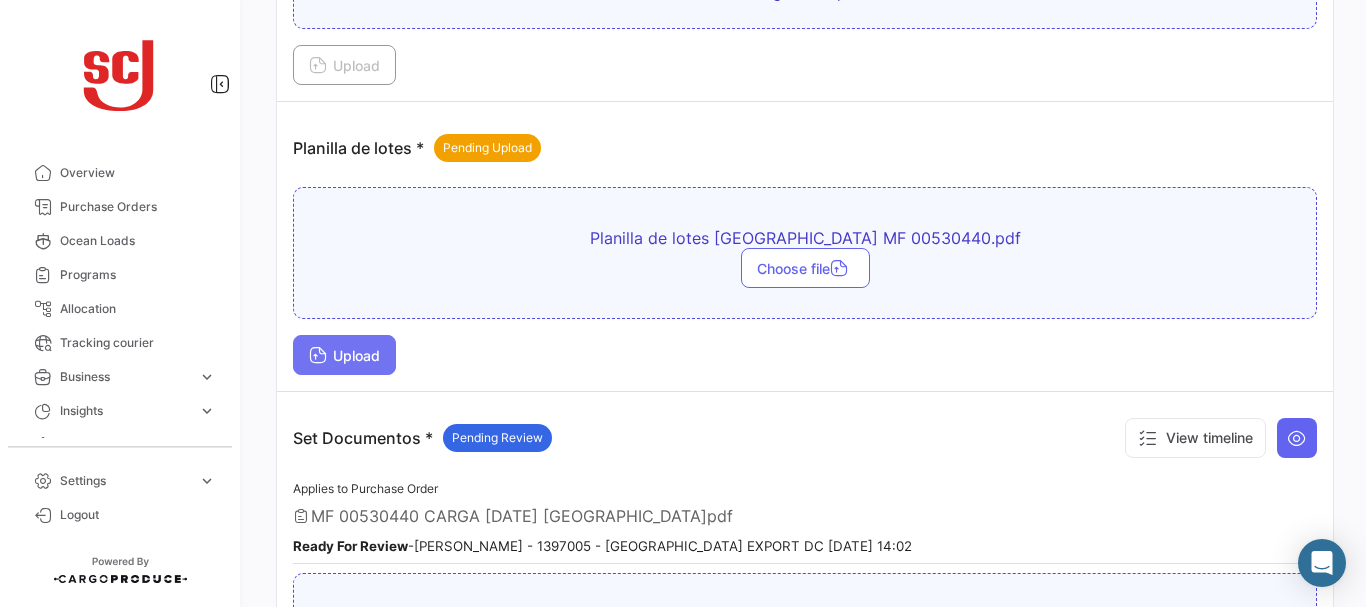 click on "Upload" at bounding box center [344, 355] 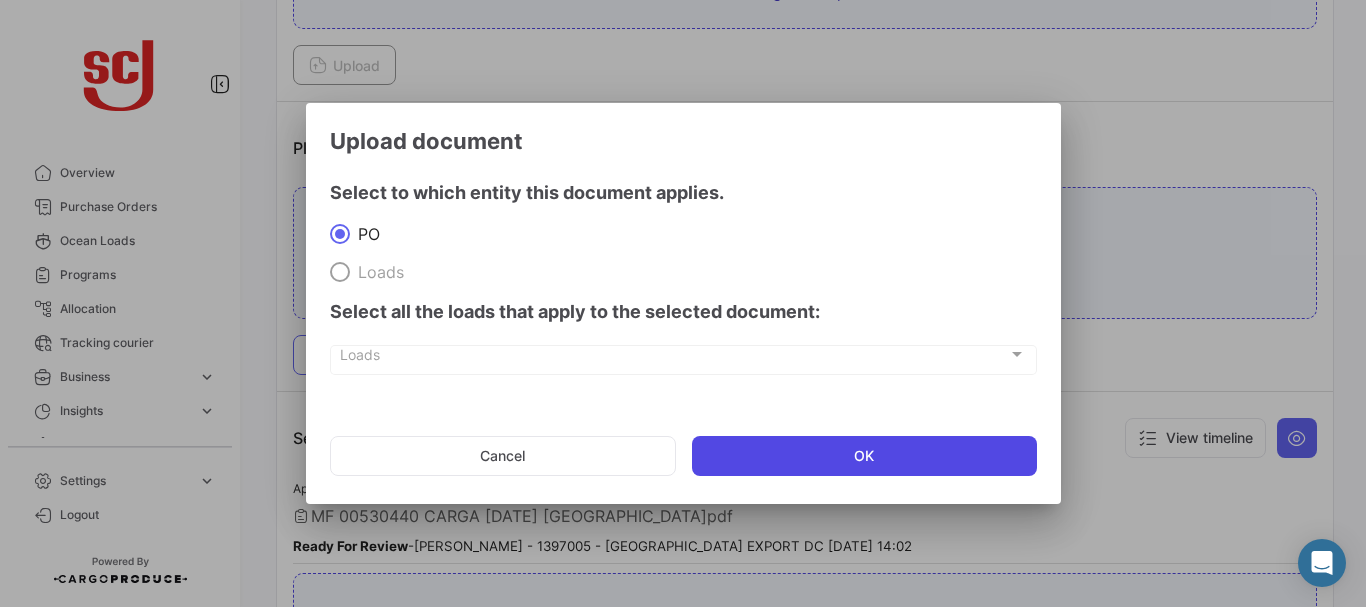 click on "OK" 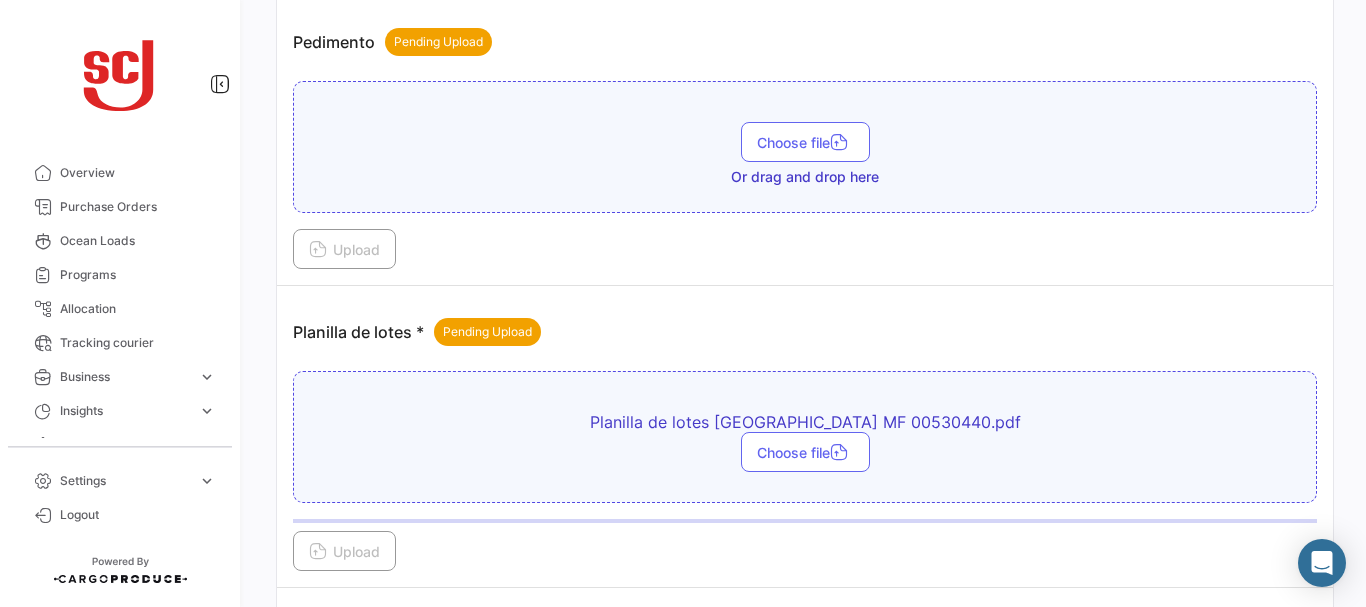 scroll, scrollTop: 2255, scrollLeft: 0, axis: vertical 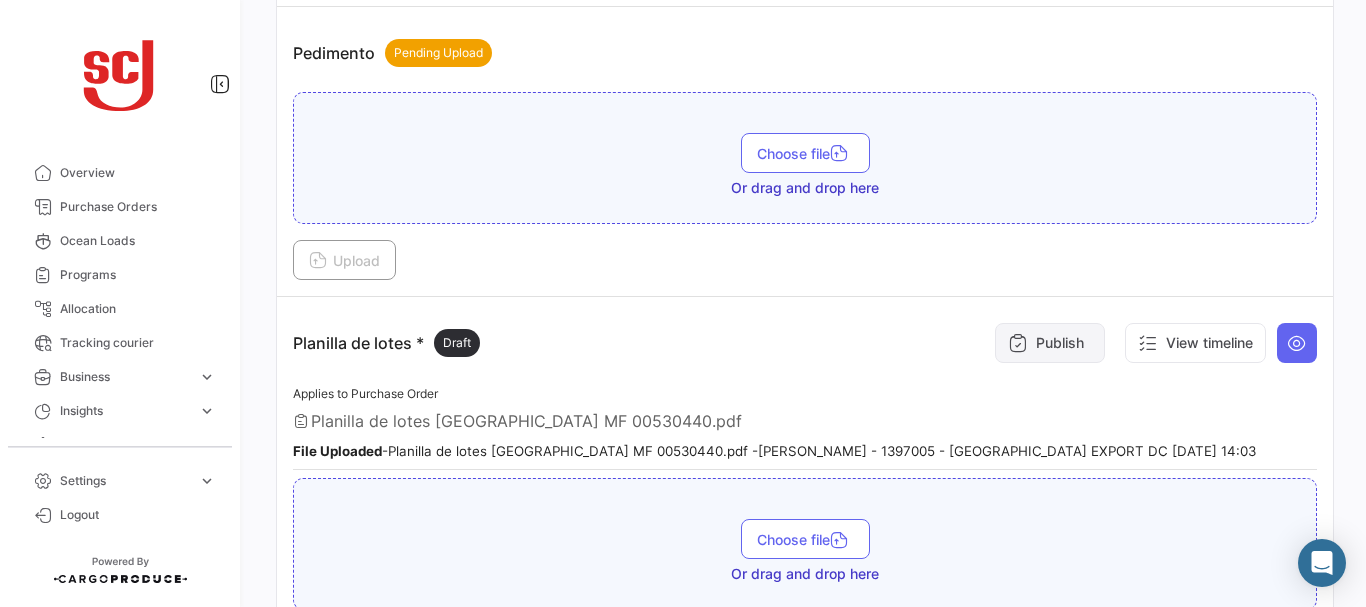 click on "Publish" at bounding box center [1050, 343] 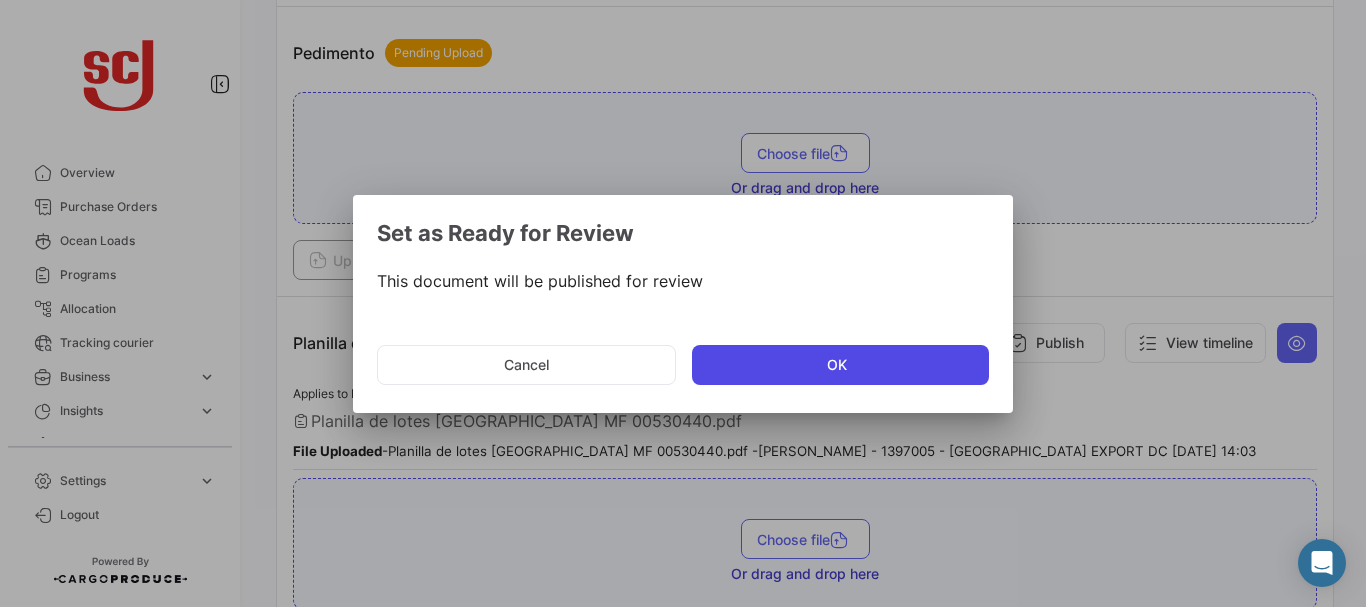 click on "OK" 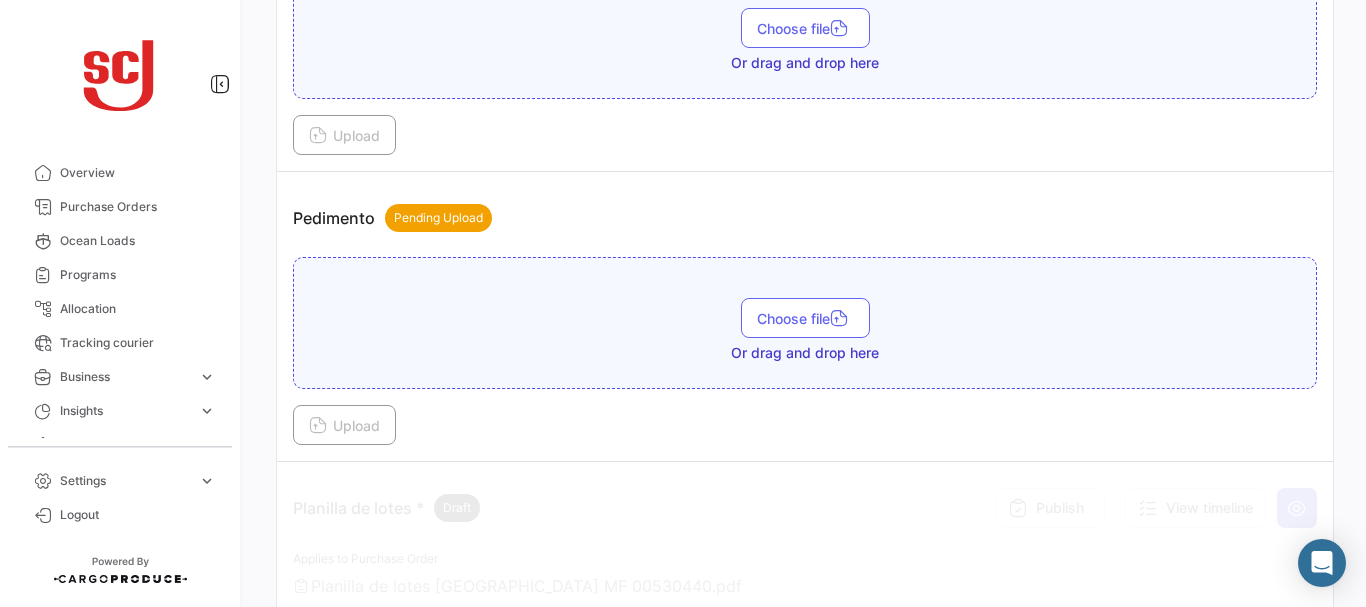 scroll, scrollTop: 2066, scrollLeft: 0, axis: vertical 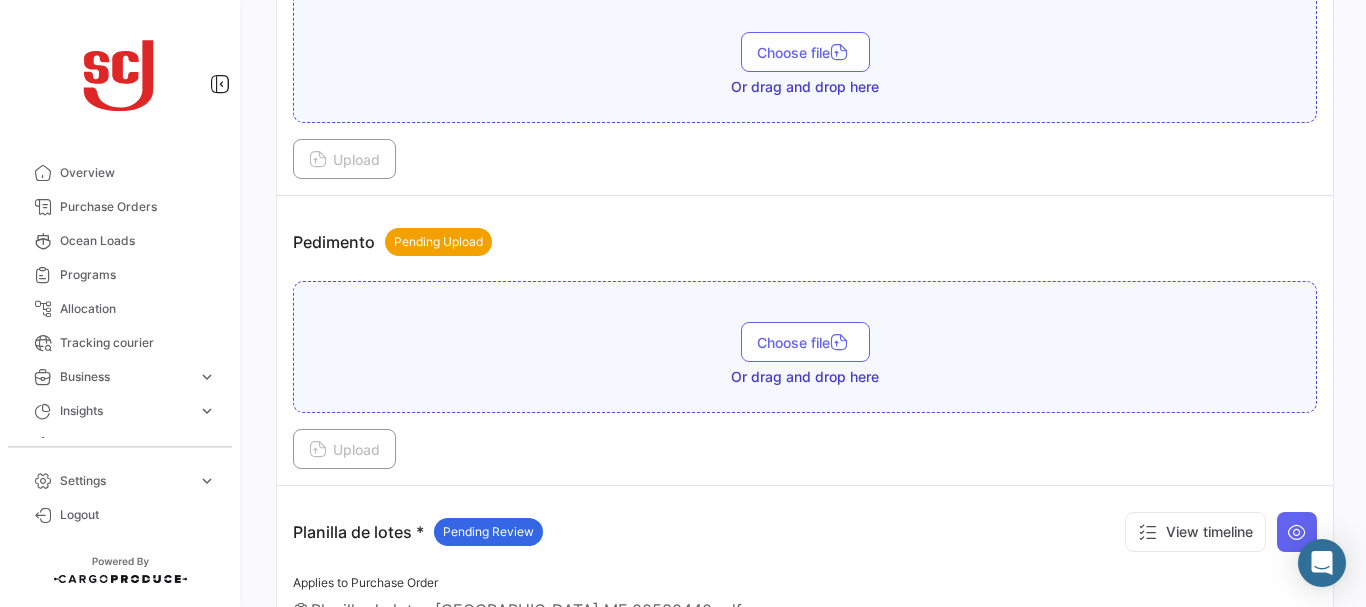 drag, startPoint x: 1351, startPoint y: 391, endPoint x: 1361, endPoint y: 368, distance: 25.079872 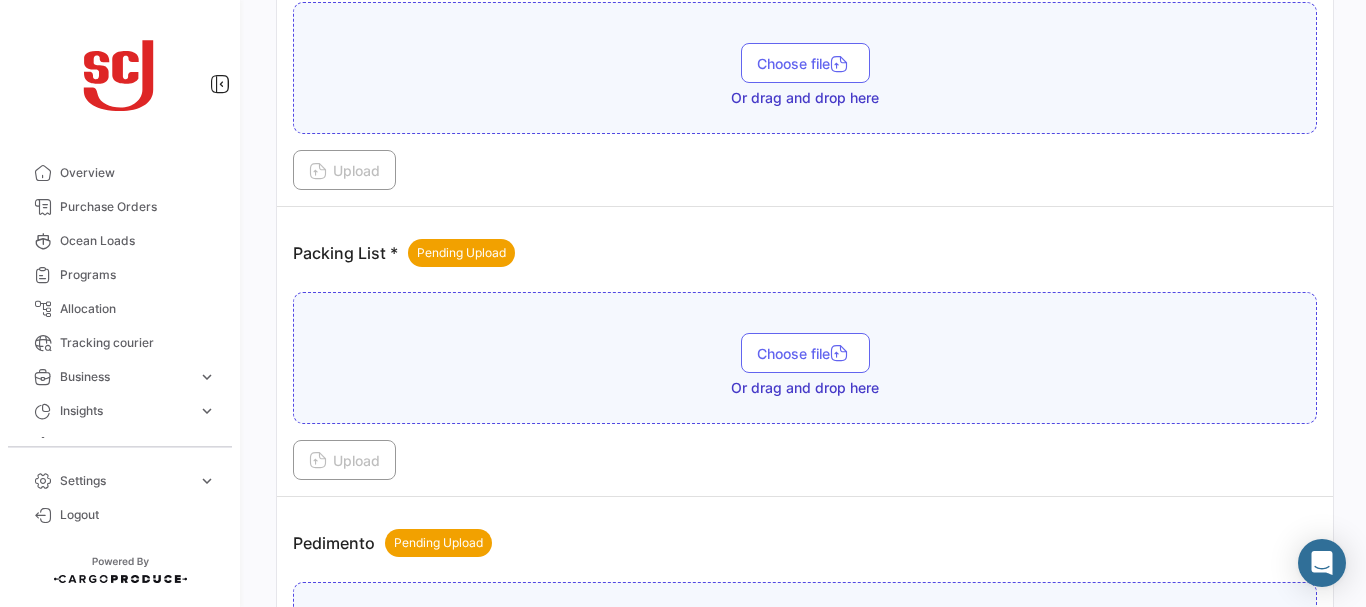 scroll, scrollTop: 1683, scrollLeft: 0, axis: vertical 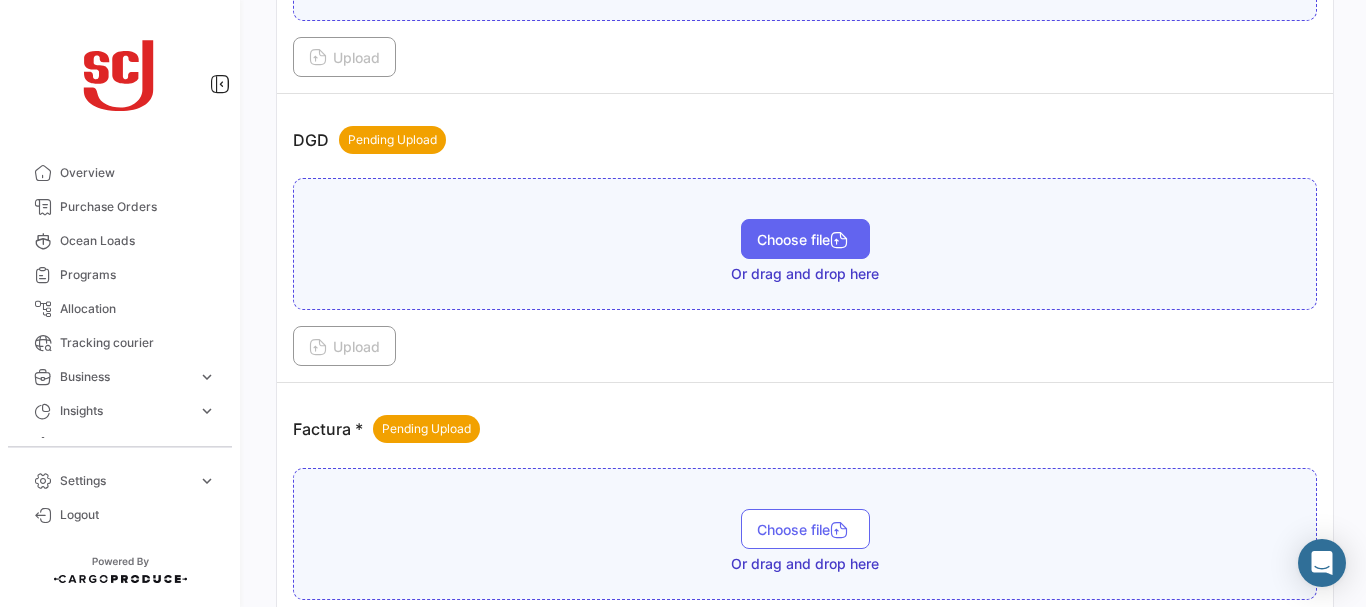 click on "Choose file" at bounding box center [805, 239] 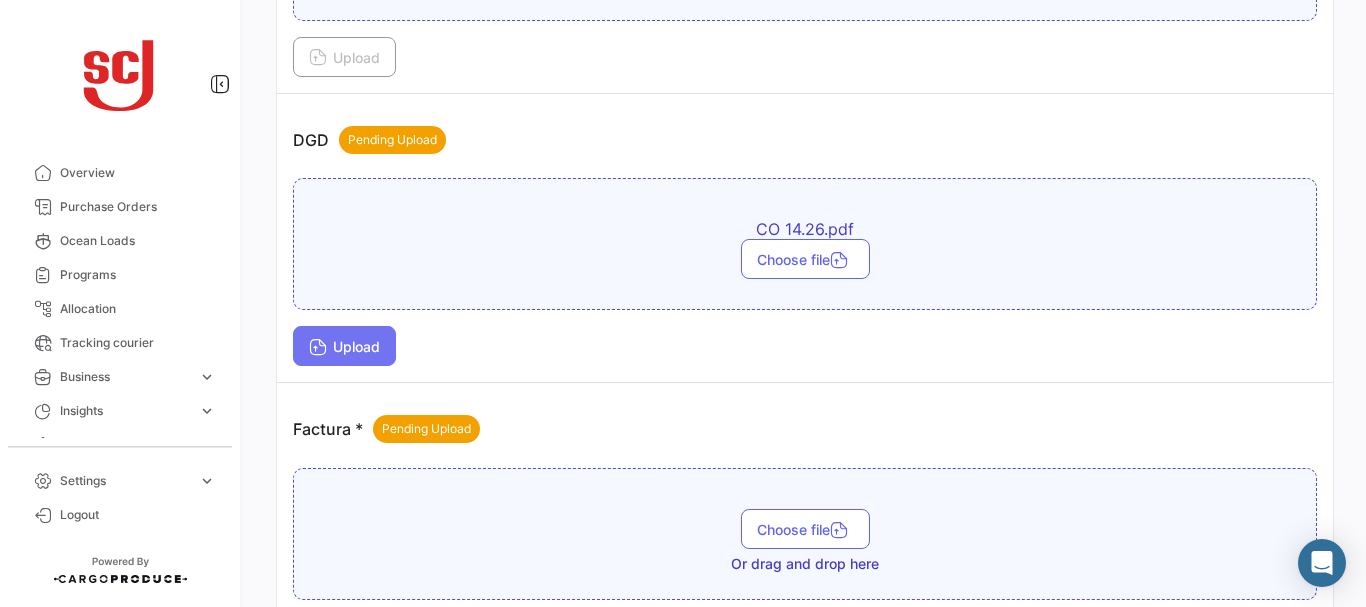 click on "Upload" at bounding box center (344, 346) 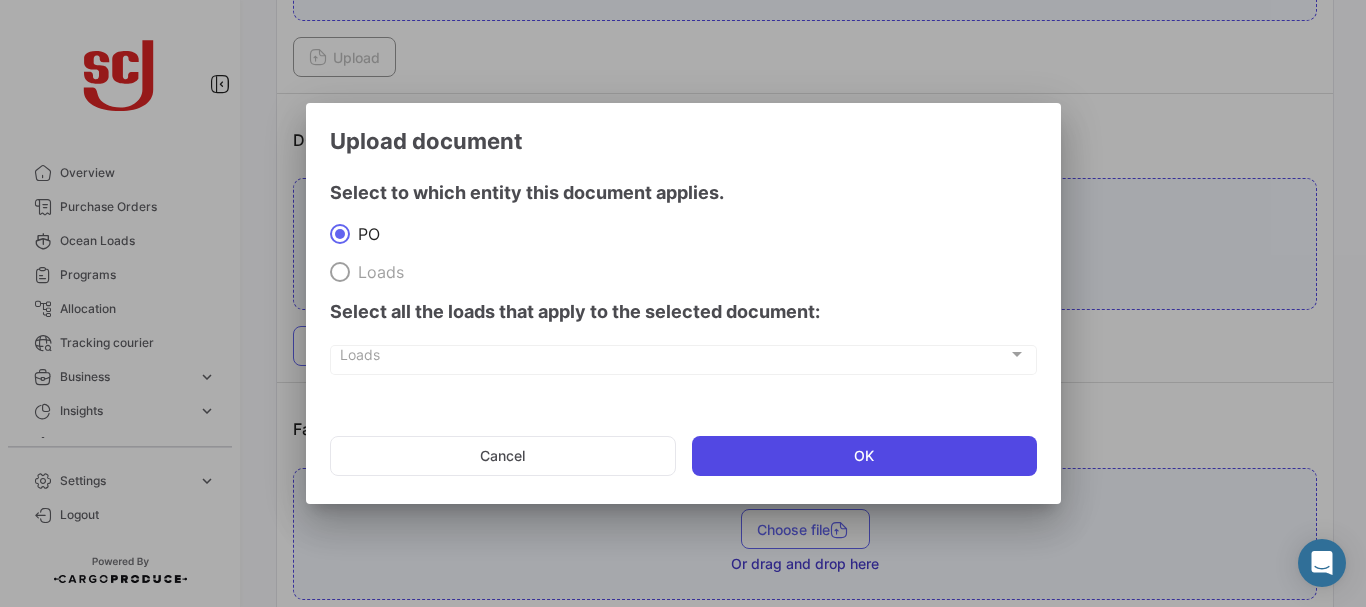 click on "OK" 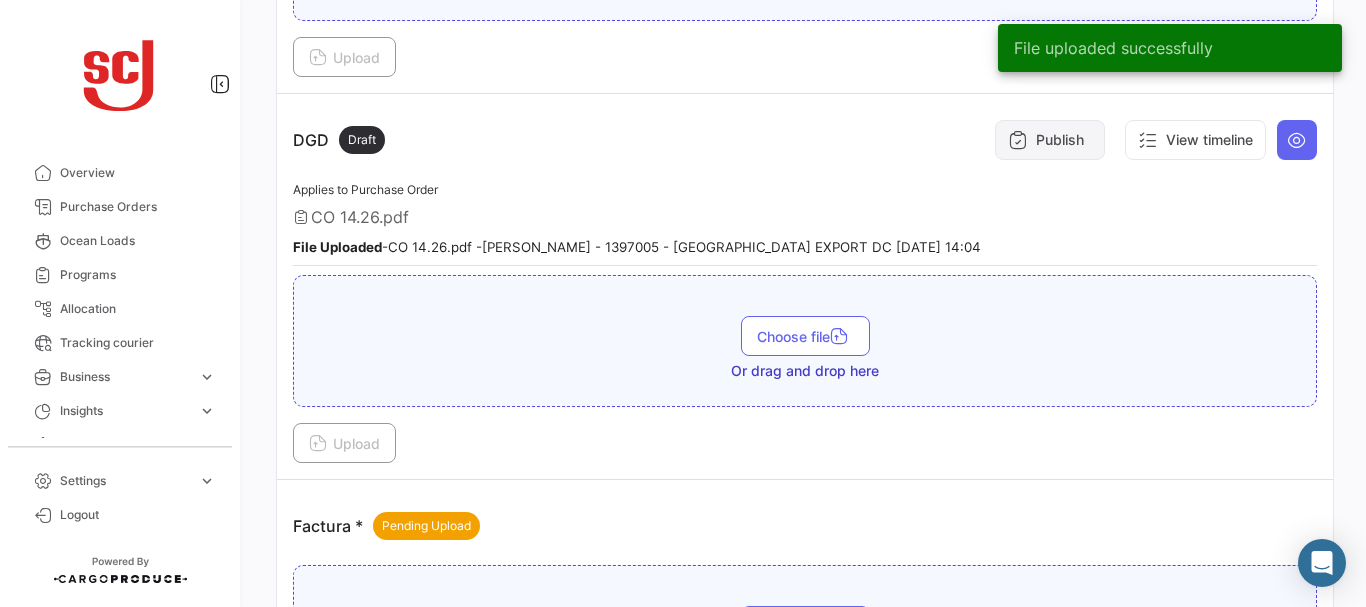 click on "Publish" at bounding box center [1050, 140] 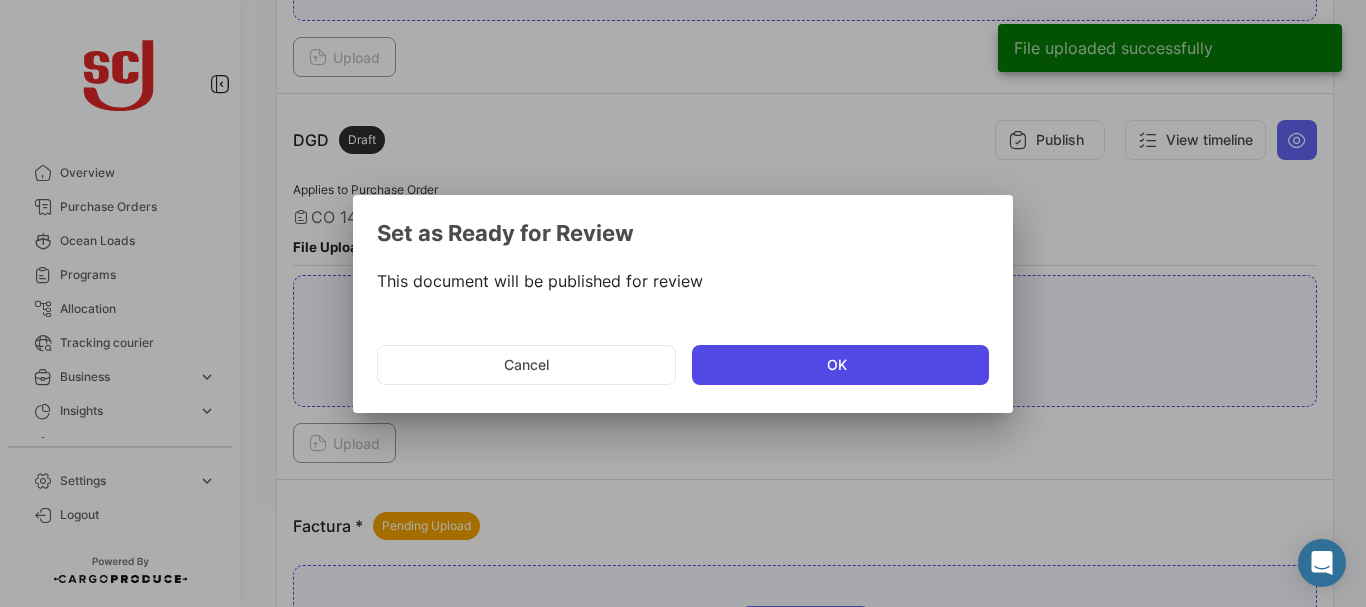 click on "OK" 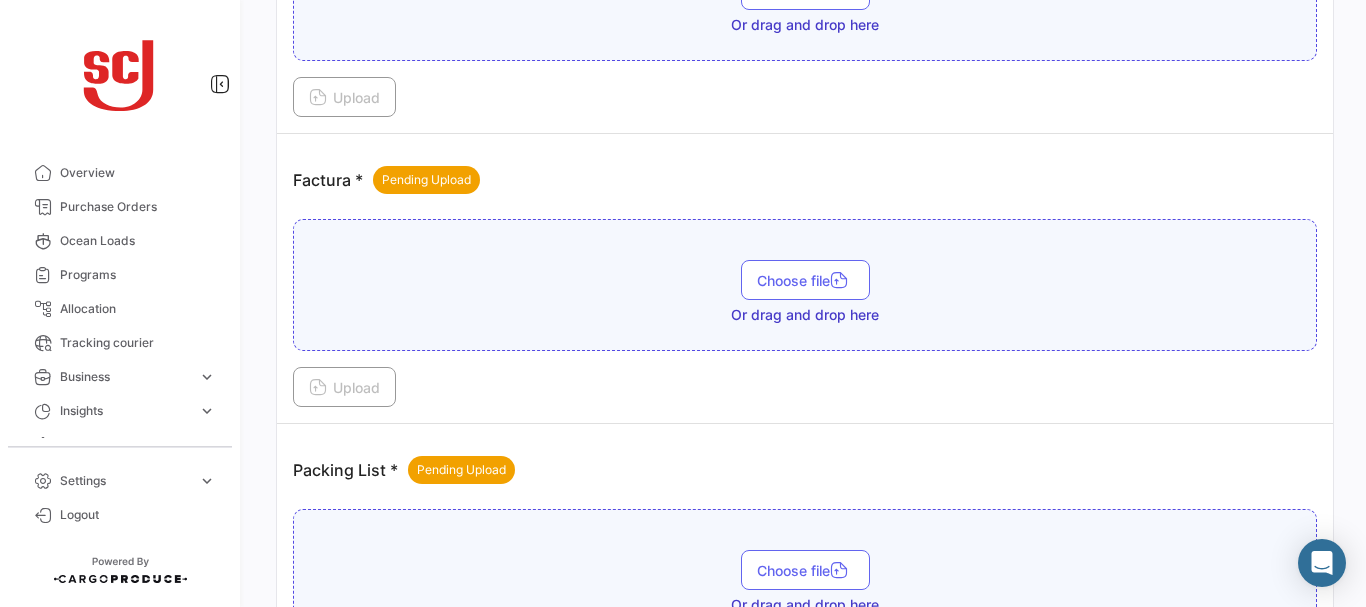 scroll, scrollTop: 1742, scrollLeft: 0, axis: vertical 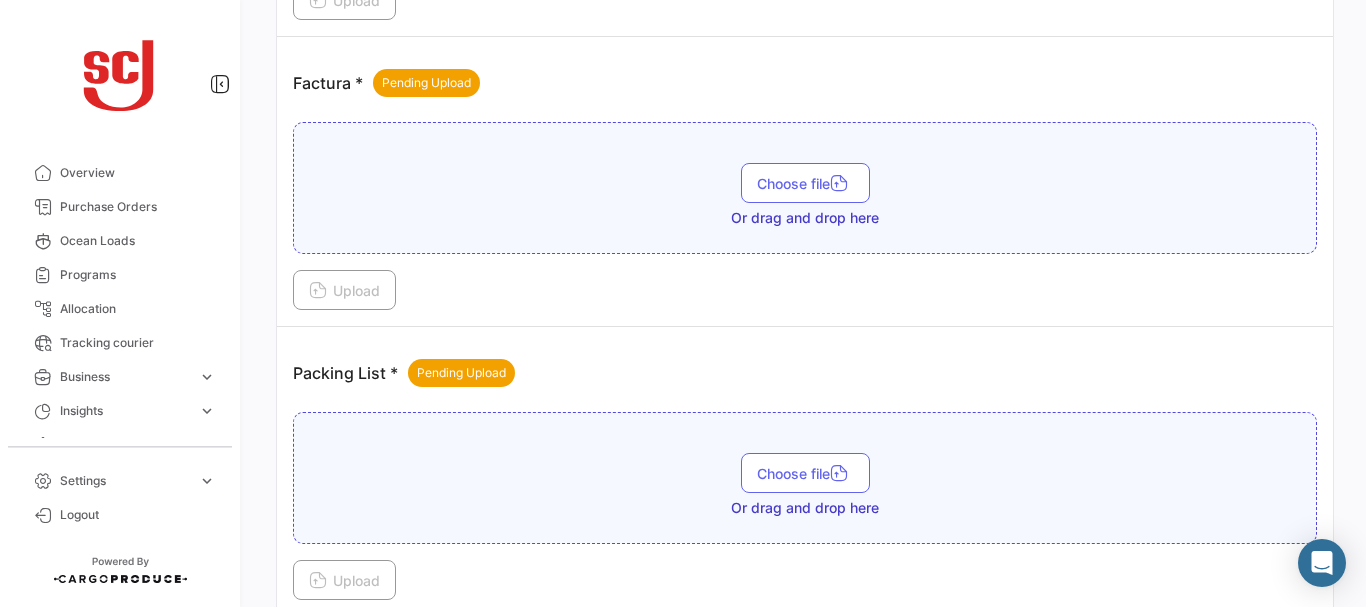 click on "Packing List *   Pending Upload      Choose file  Or drag and drop here  Upload" at bounding box center (805, 472) 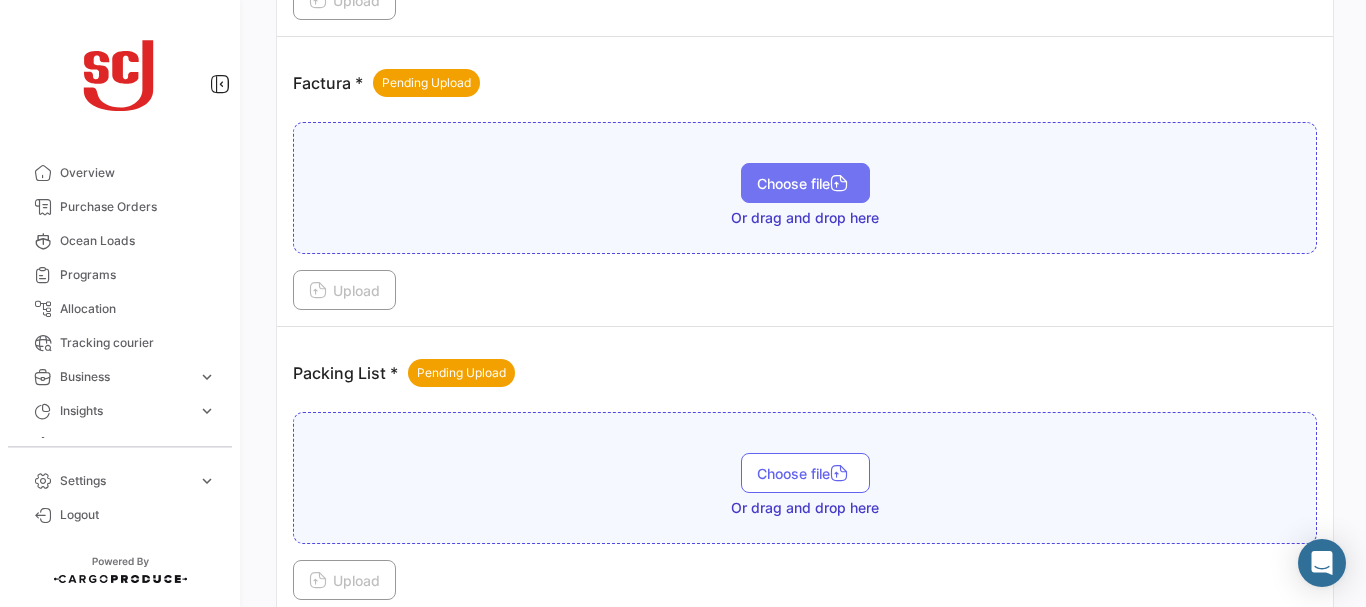 click on "Choose file" at bounding box center (805, 183) 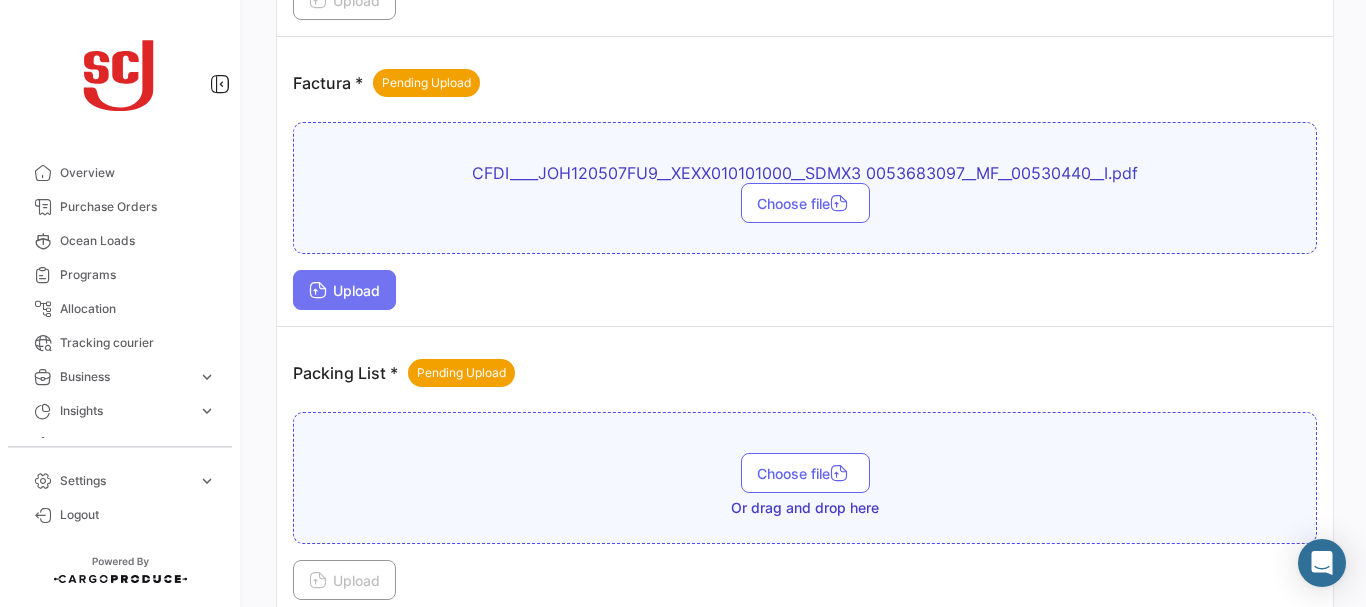click on "Upload" at bounding box center [344, 290] 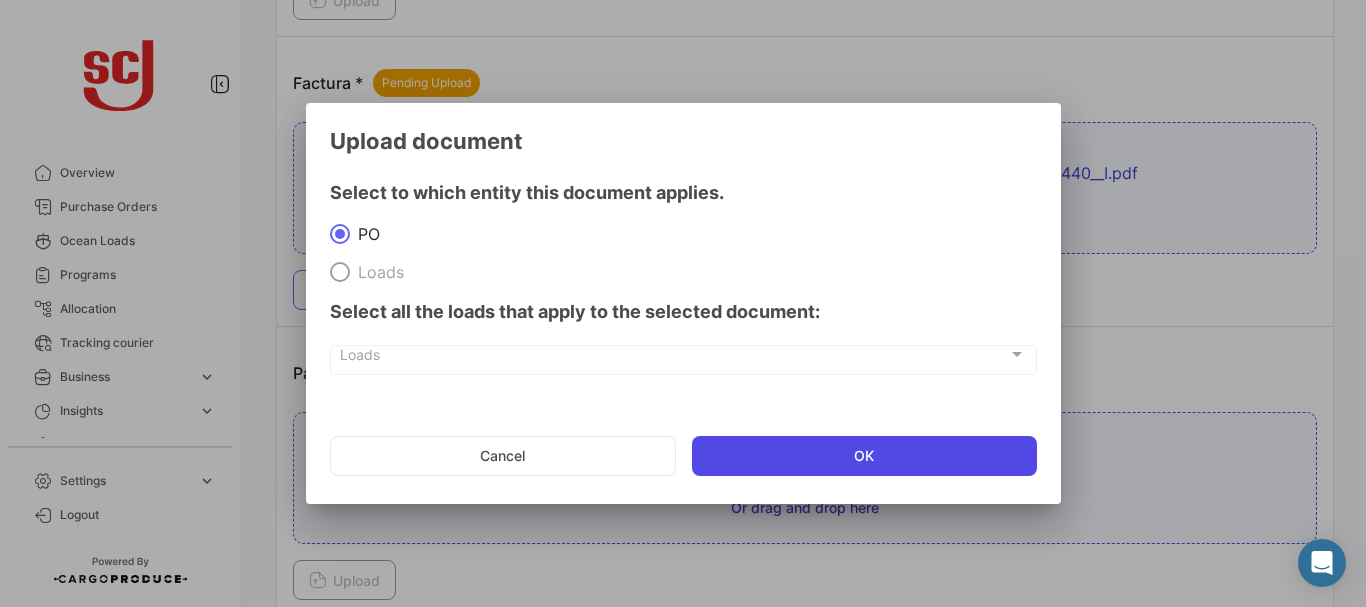 click on "OK" 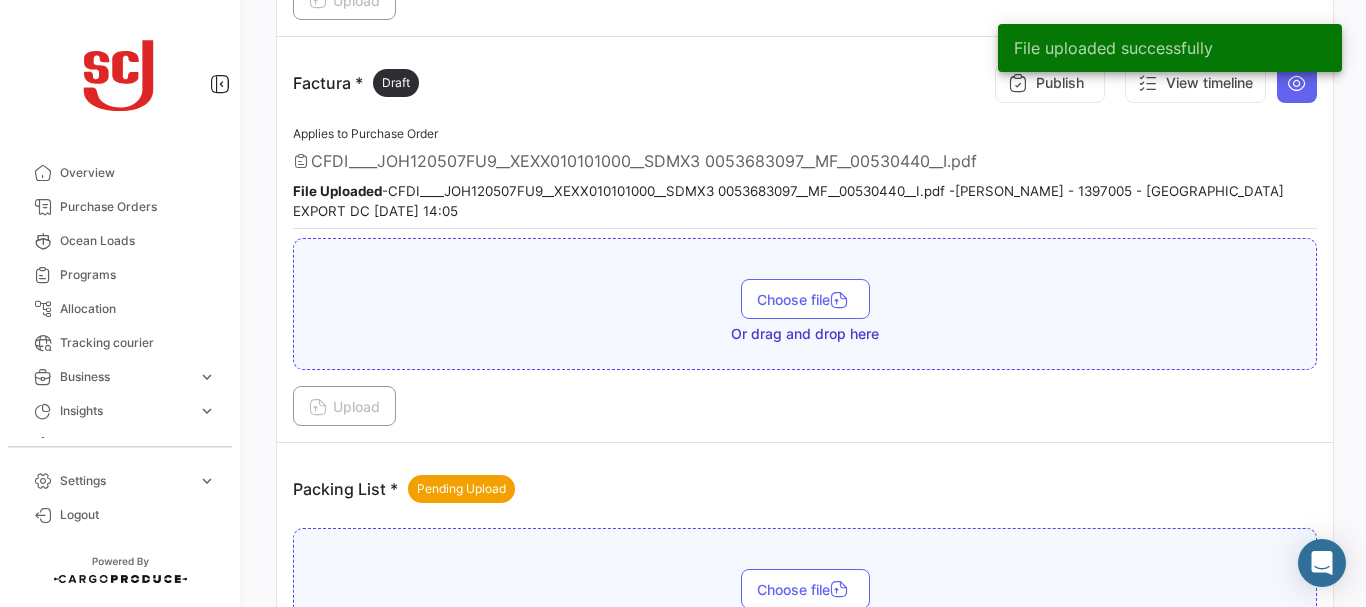 click on "File uploaded successfully" at bounding box center (1170, 48) 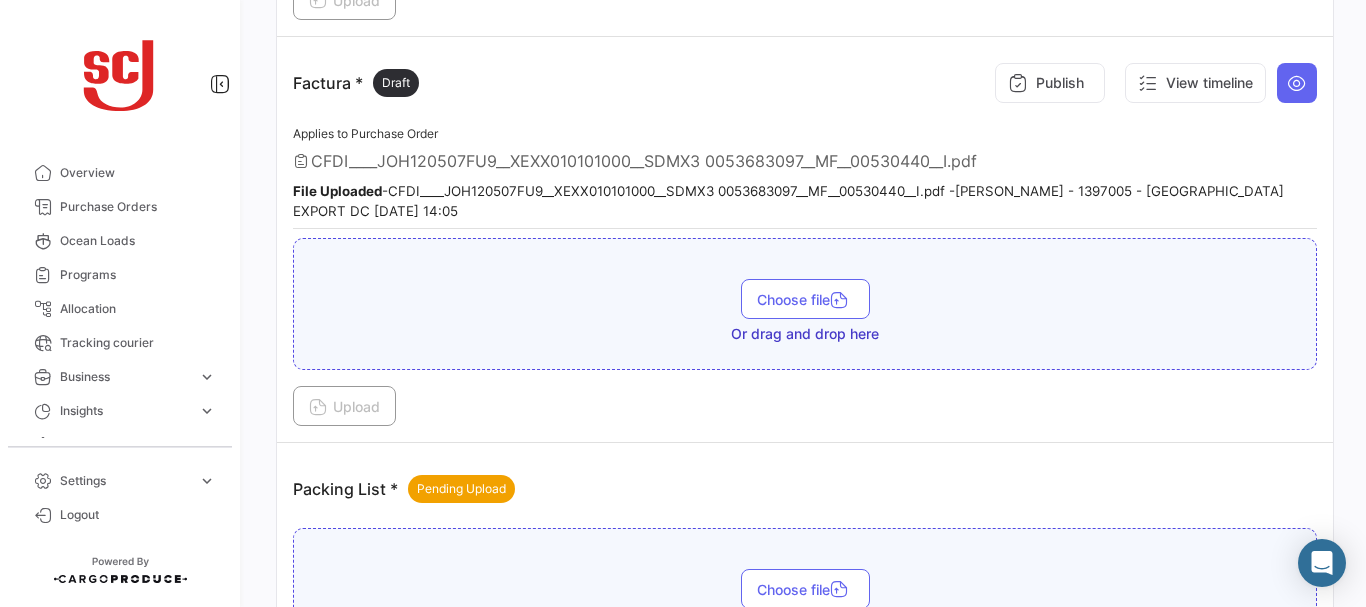click on "Publish" at bounding box center (1050, 83) 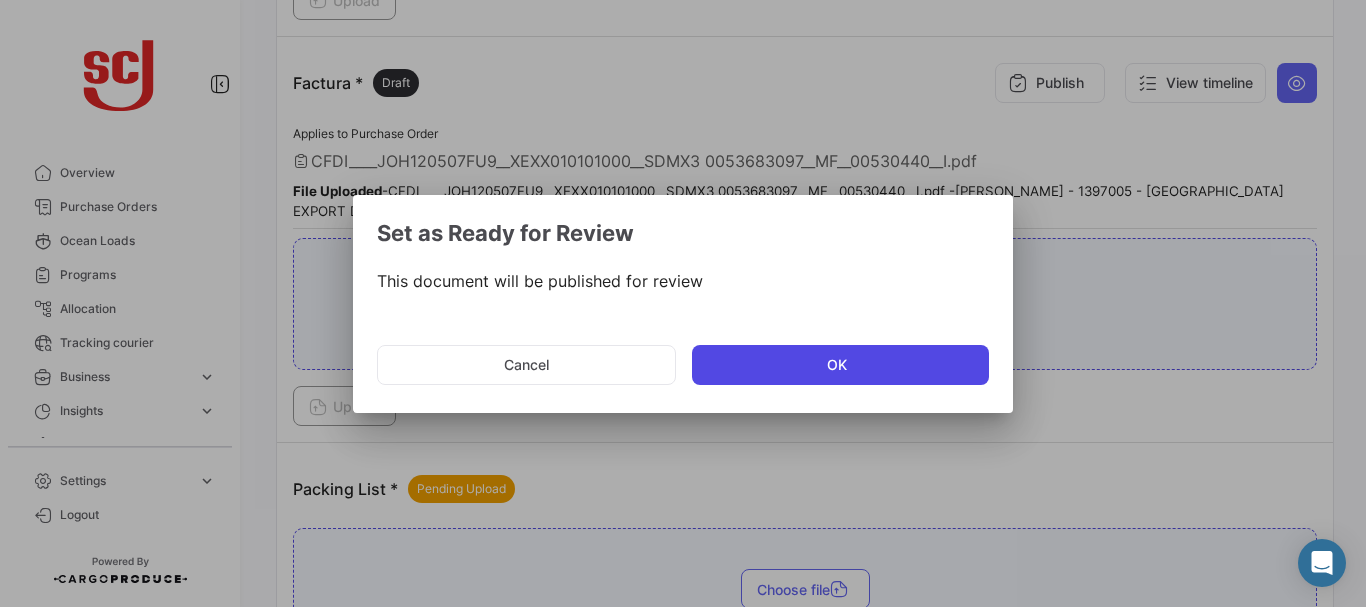 click on "OK" 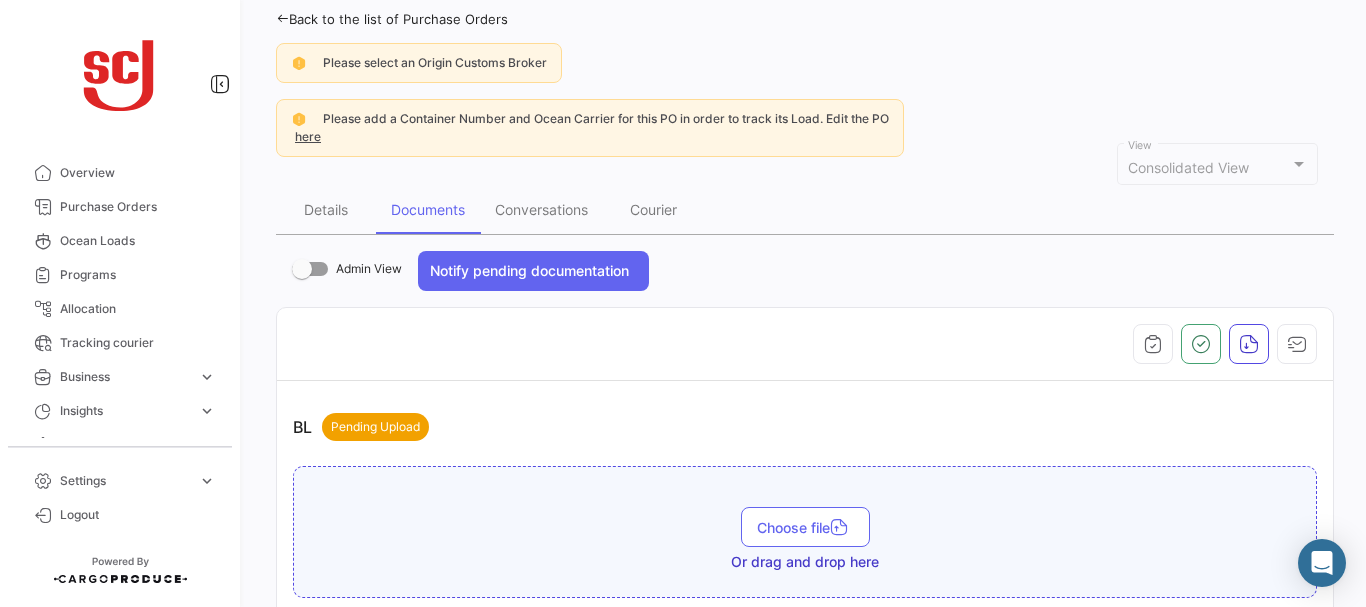 scroll, scrollTop: 43, scrollLeft: 0, axis: vertical 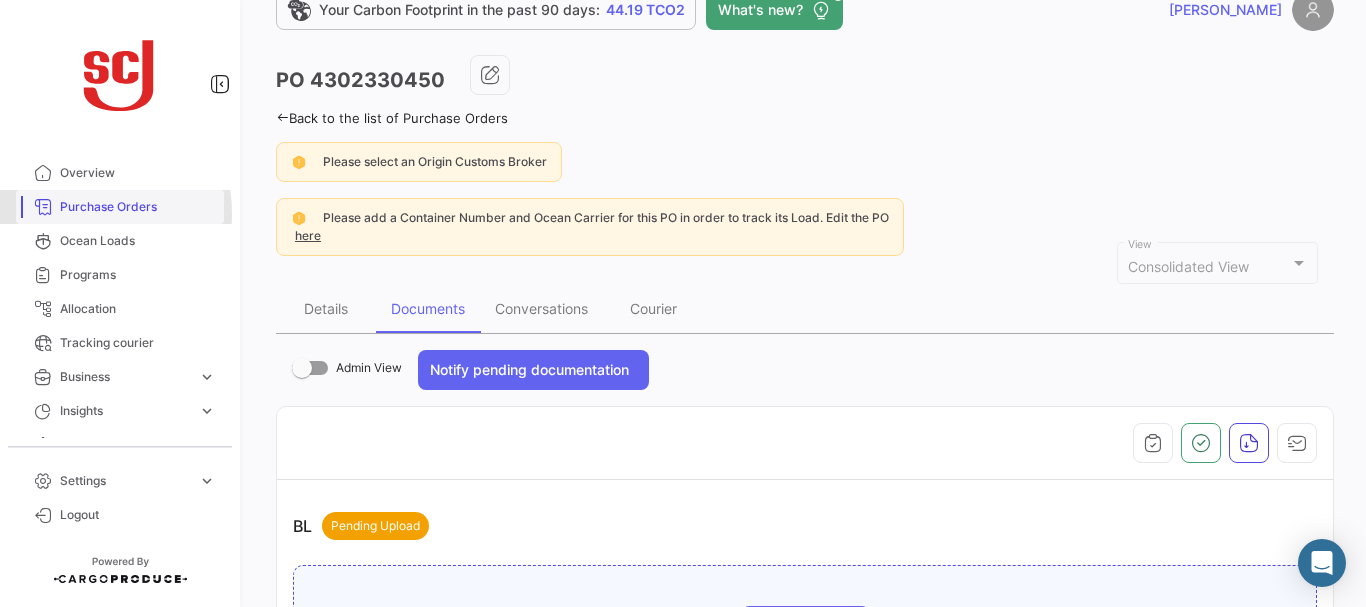 click on "Purchase Orders" at bounding box center (138, 207) 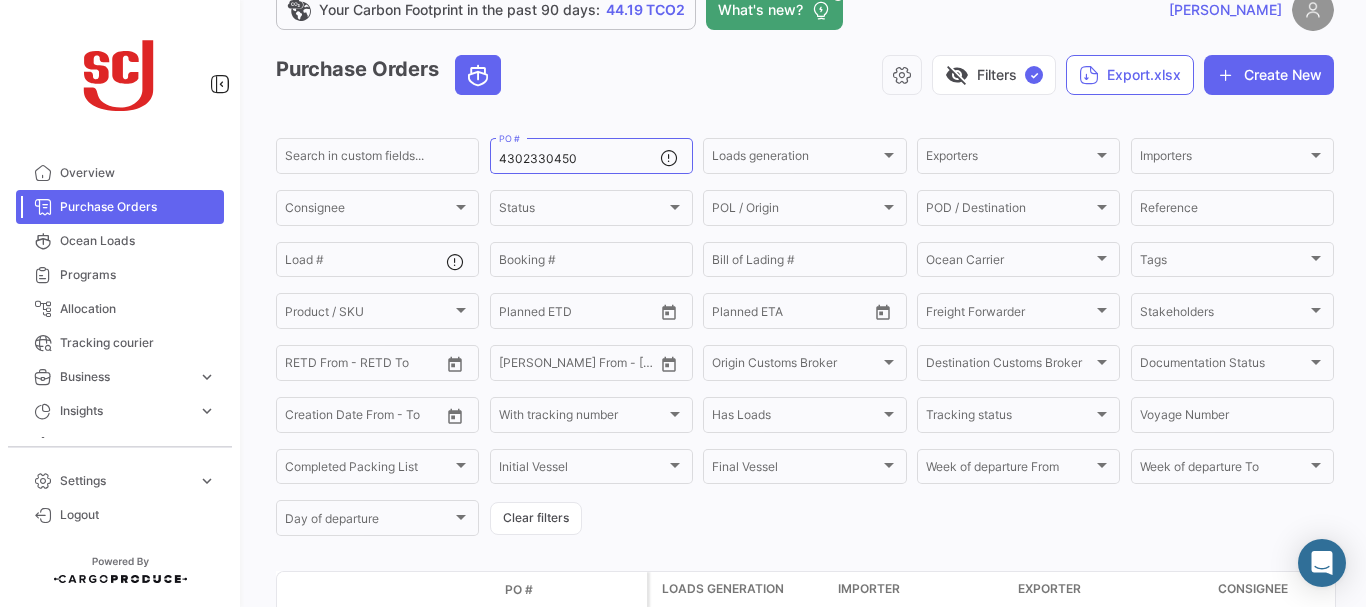 scroll, scrollTop: 0, scrollLeft: 0, axis: both 